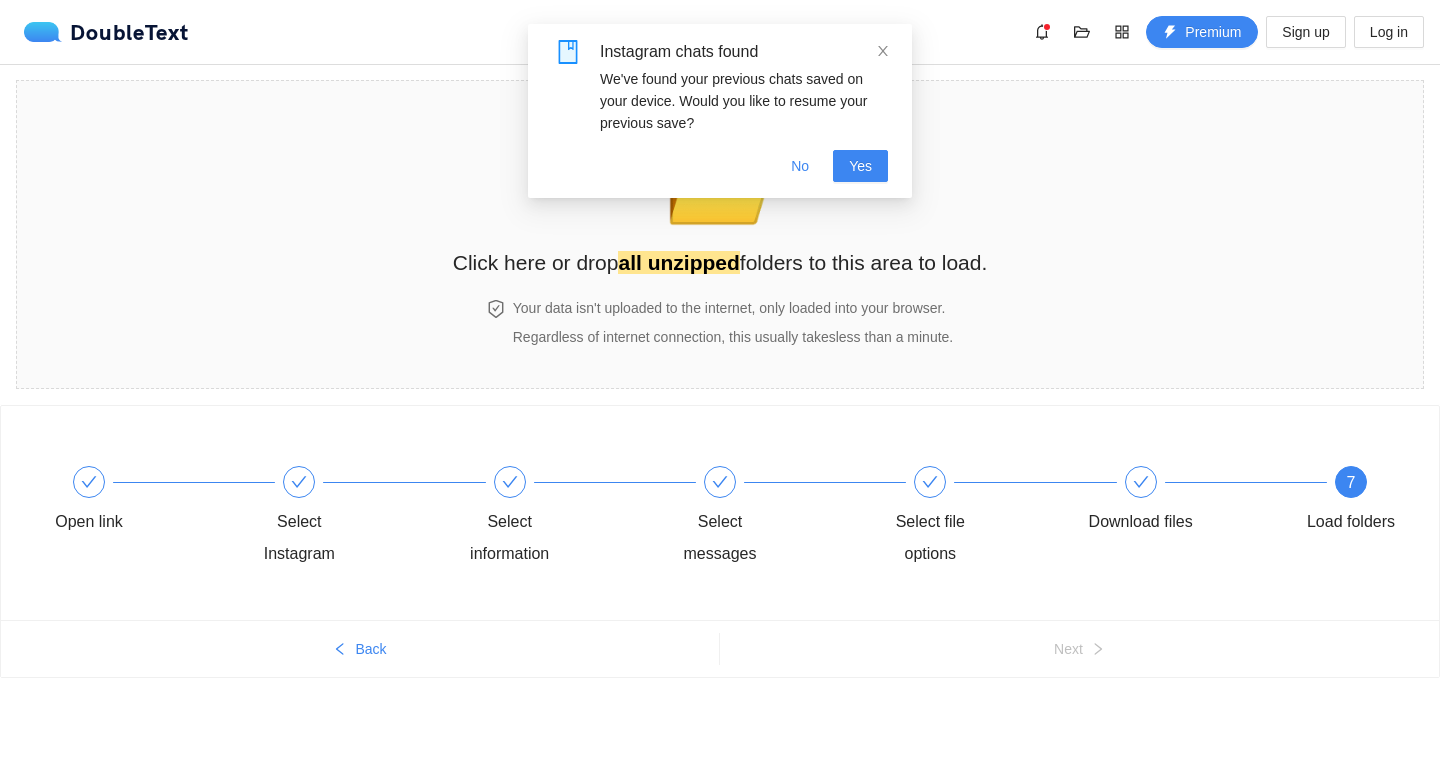 scroll, scrollTop: 0, scrollLeft: 0, axis: both 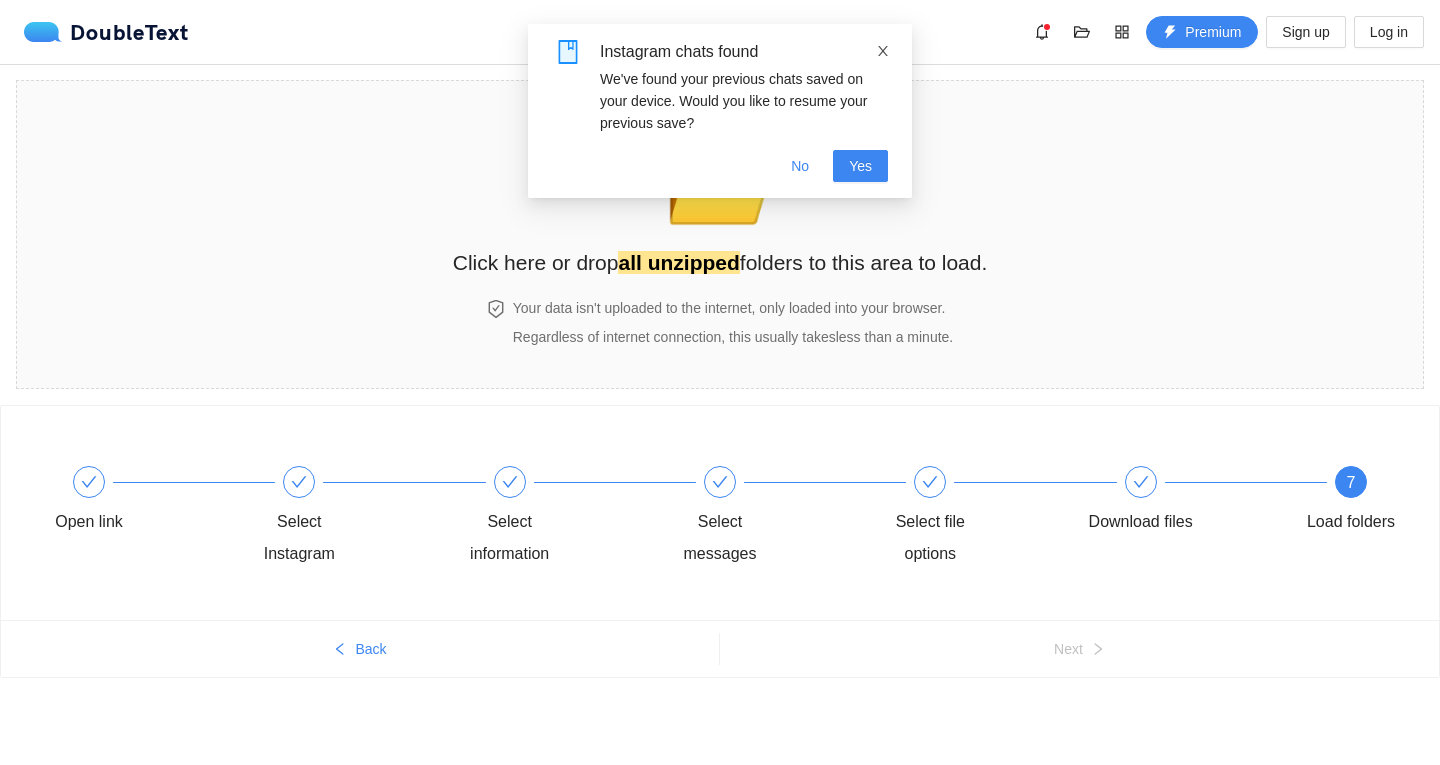 click 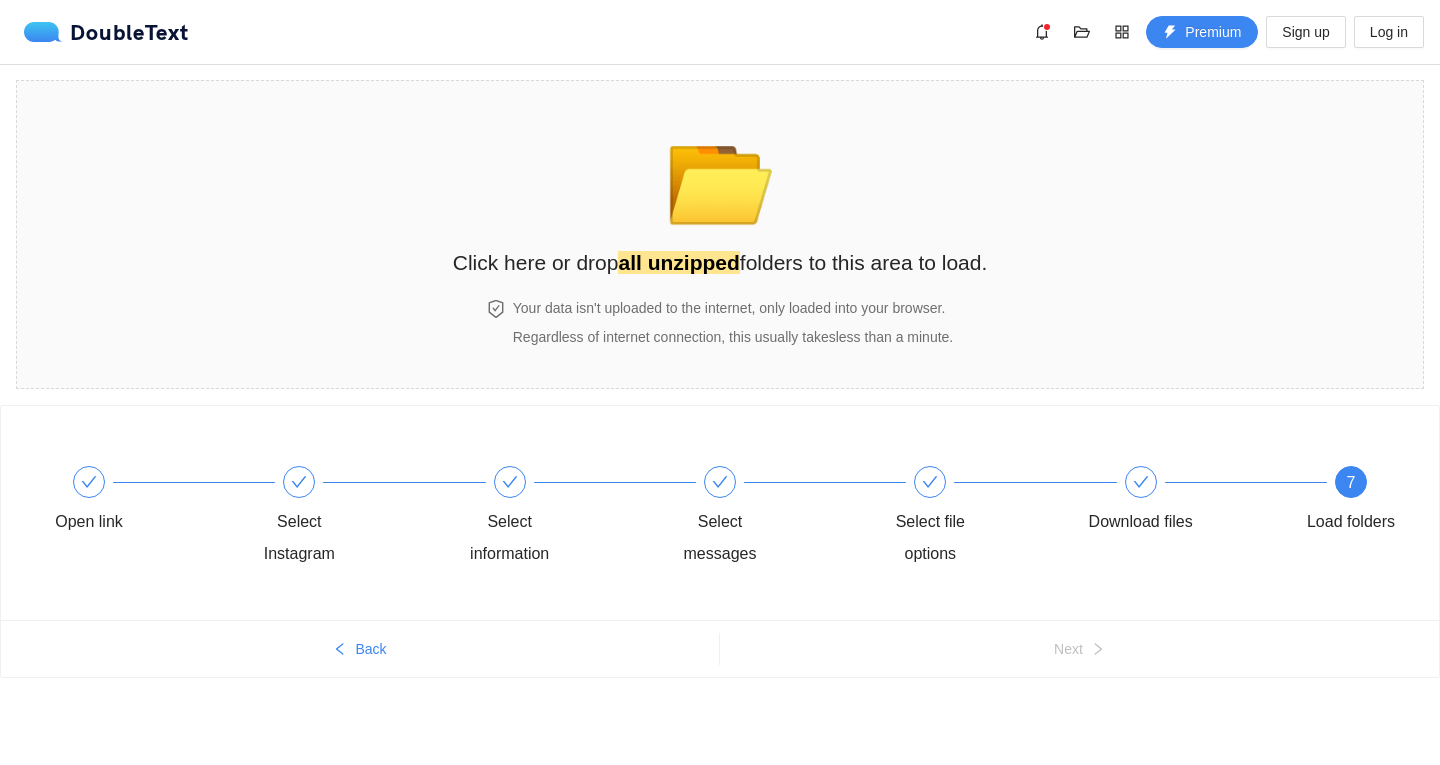 drag, startPoint x: 1108, startPoint y: 611, endPoint x: 1148, endPoint y: 603, distance: 40.792156 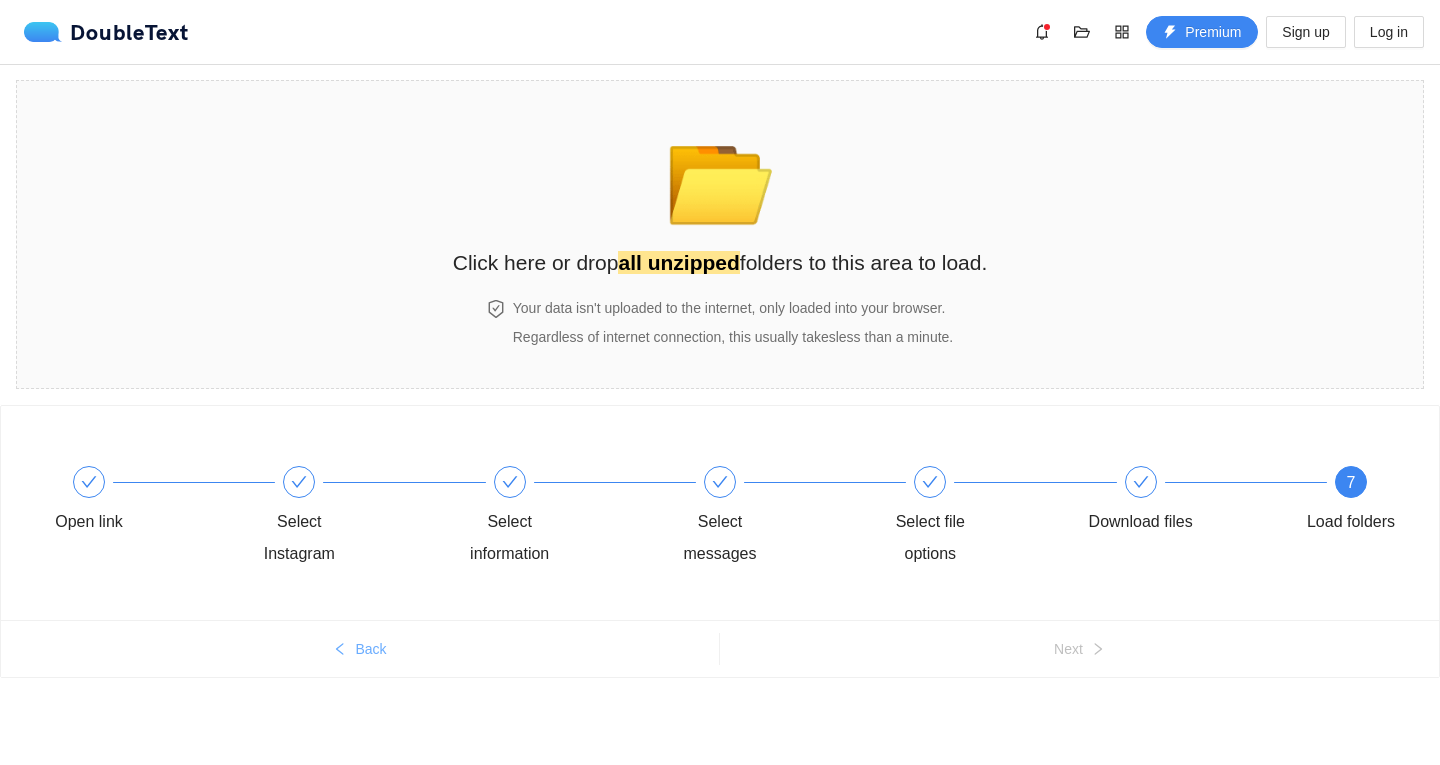 click on "Back" at bounding box center (360, 649) 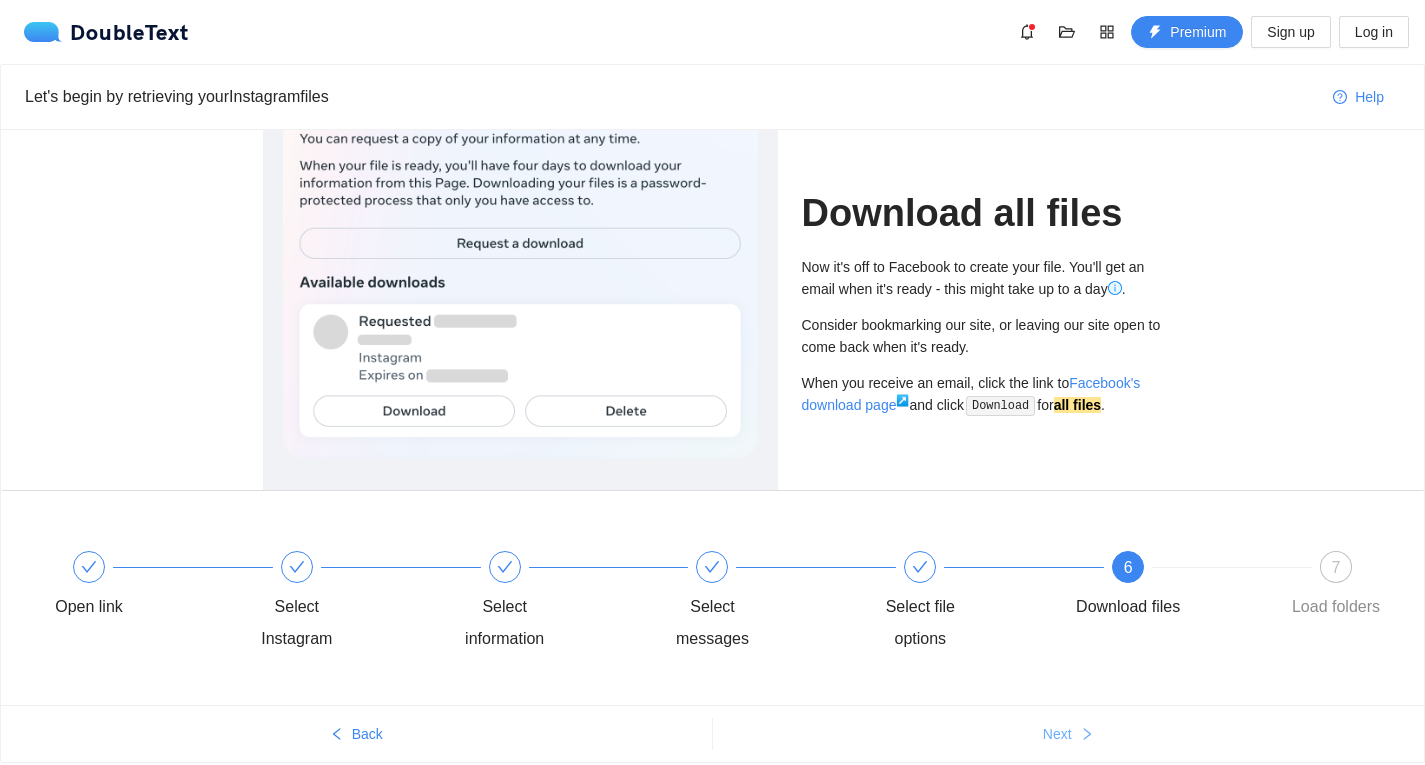 click on "Next" at bounding box center [1057, 734] 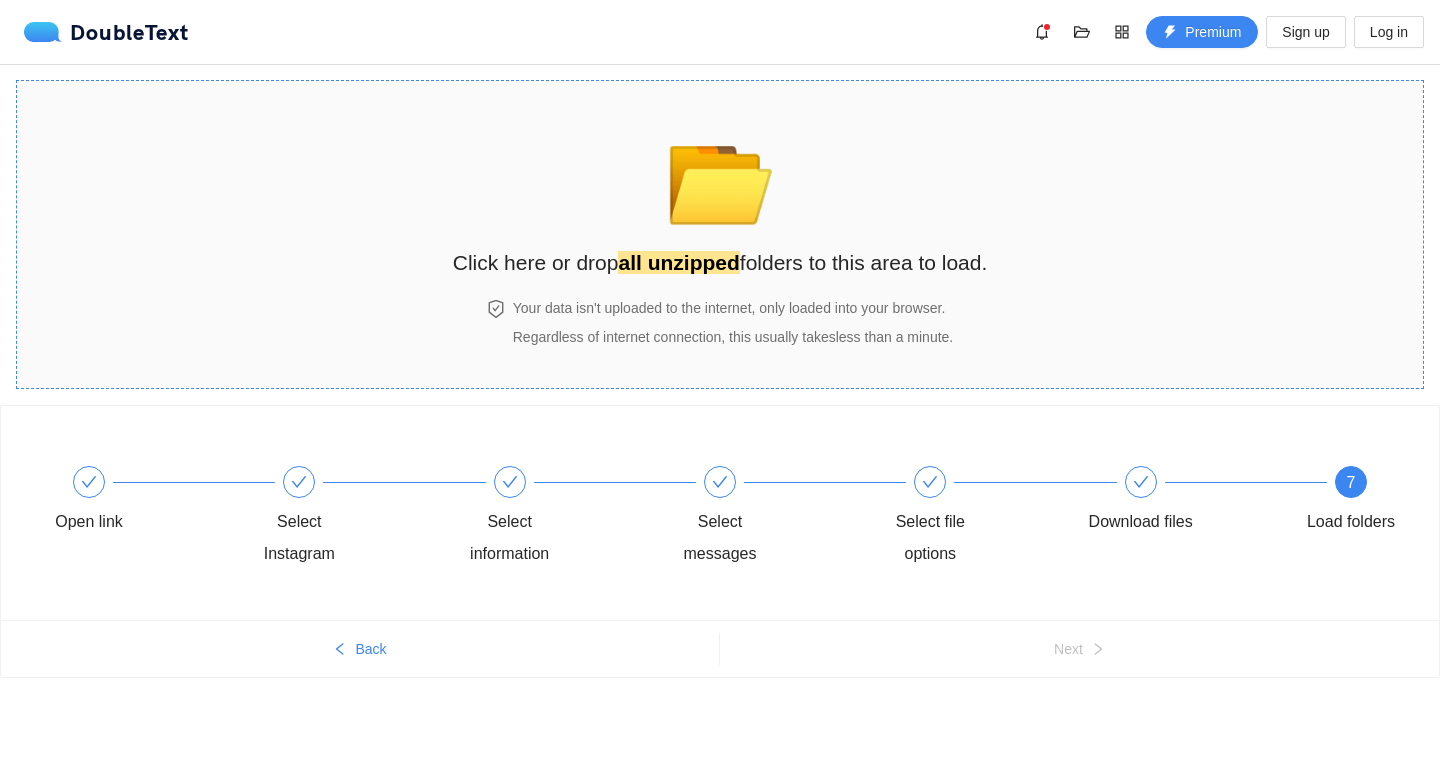 click on "Click here or drop  all unzipped  folders to this area to load." at bounding box center (720, 262) 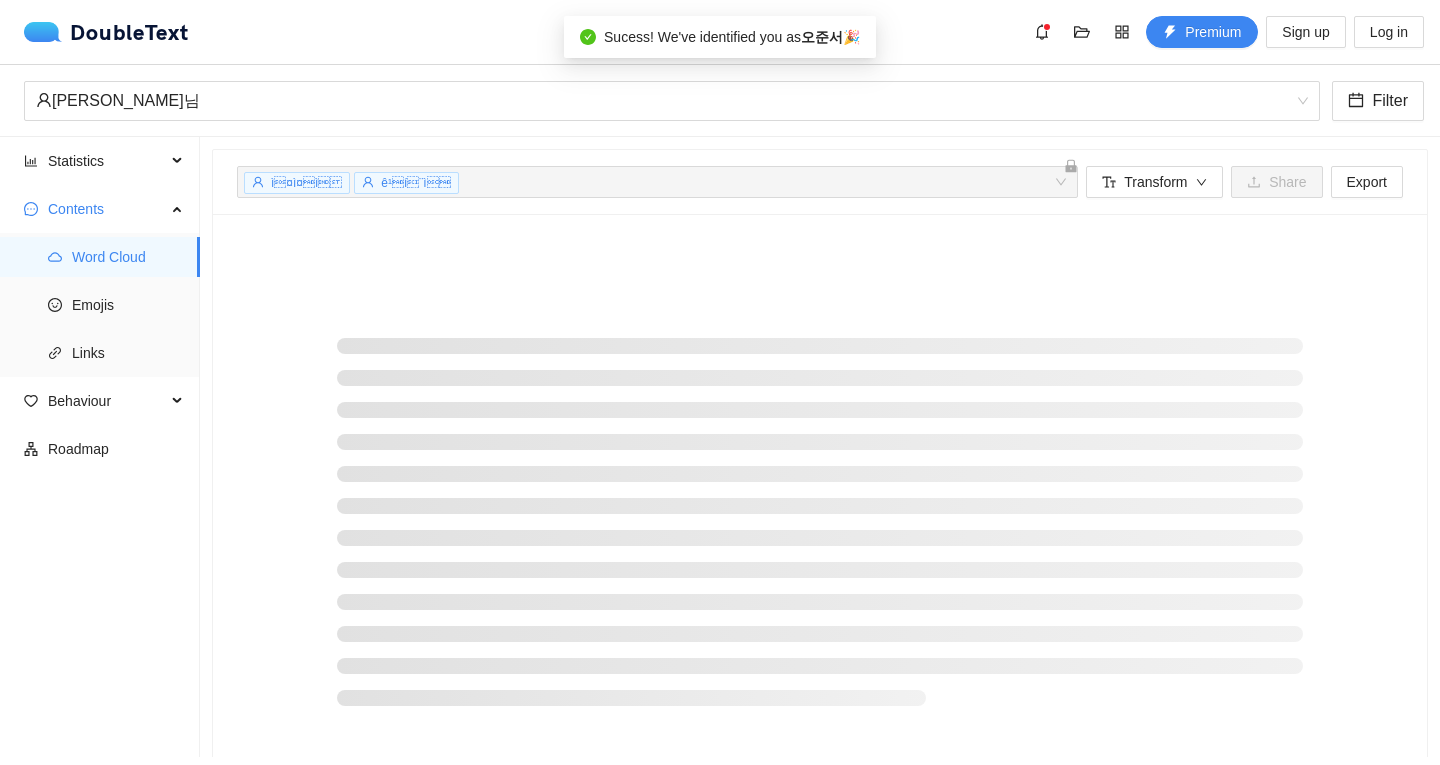 click on "Sucess! We've identified you as  오준서  🎉" at bounding box center [732, 37] 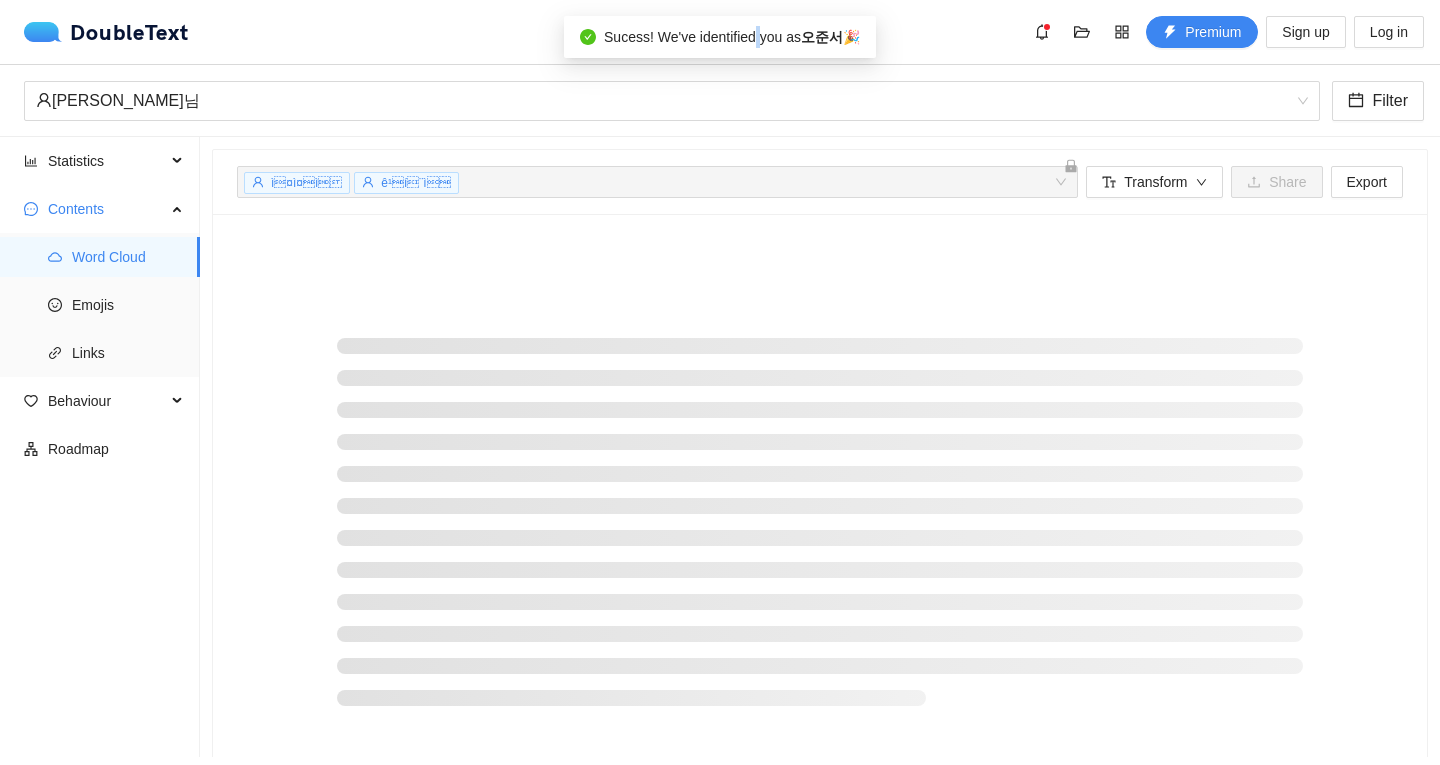 click on "Sucess! We've identified you as  오준서  🎉" at bounding box center (732, 37) 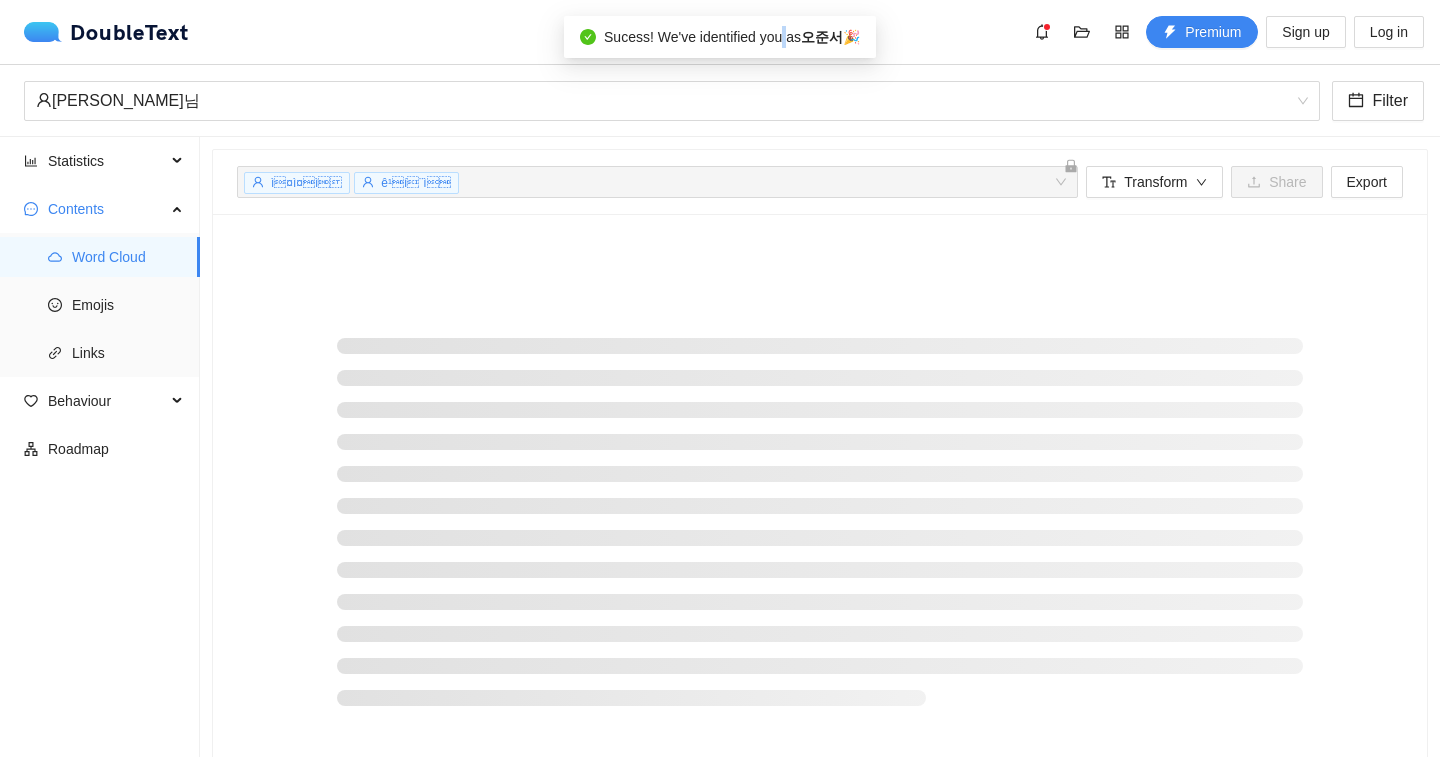click on "Sucess! We've identified you as  오준서  🎉" at bounding box center (732, 37) 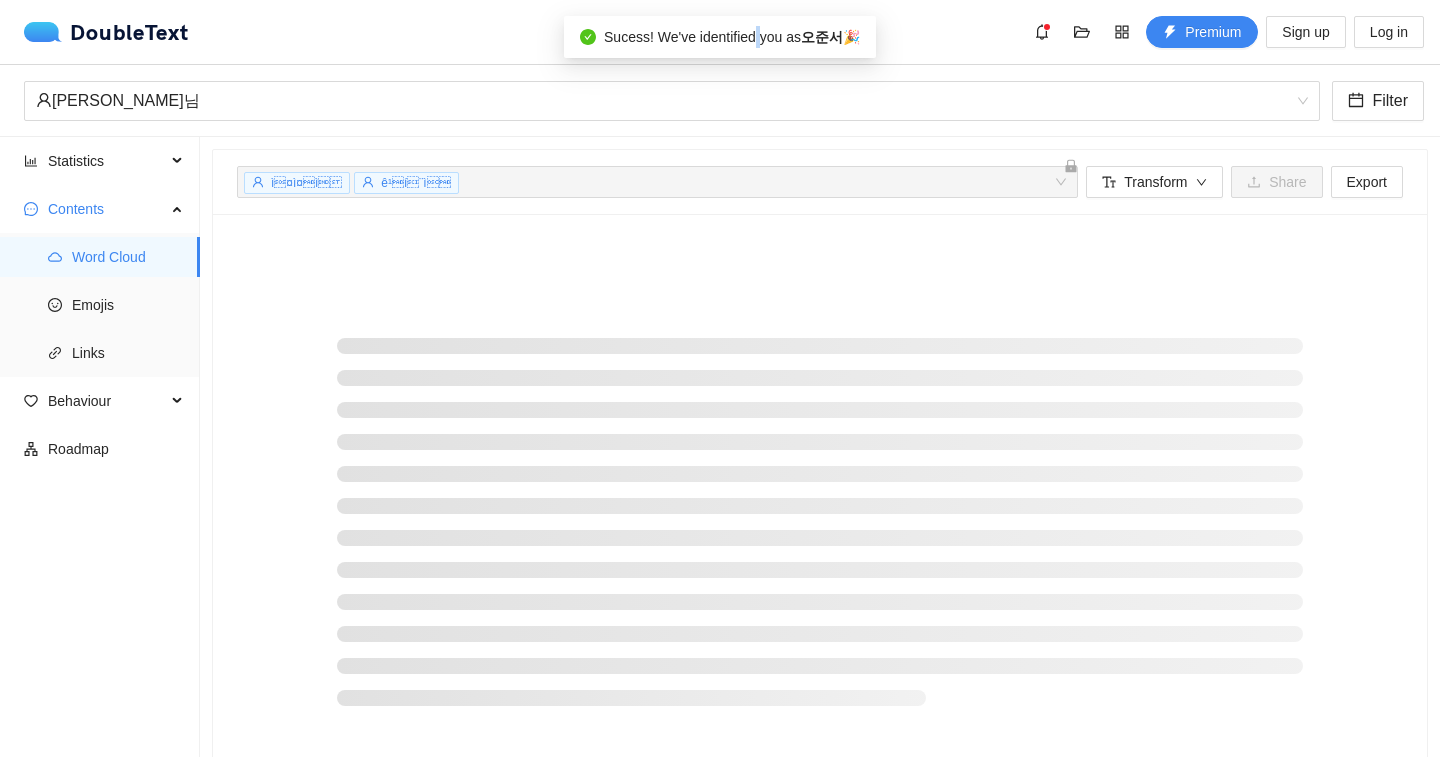 click on "Sucess! We've identified you as  오준서  🎉" at bounding box center (732, 37) 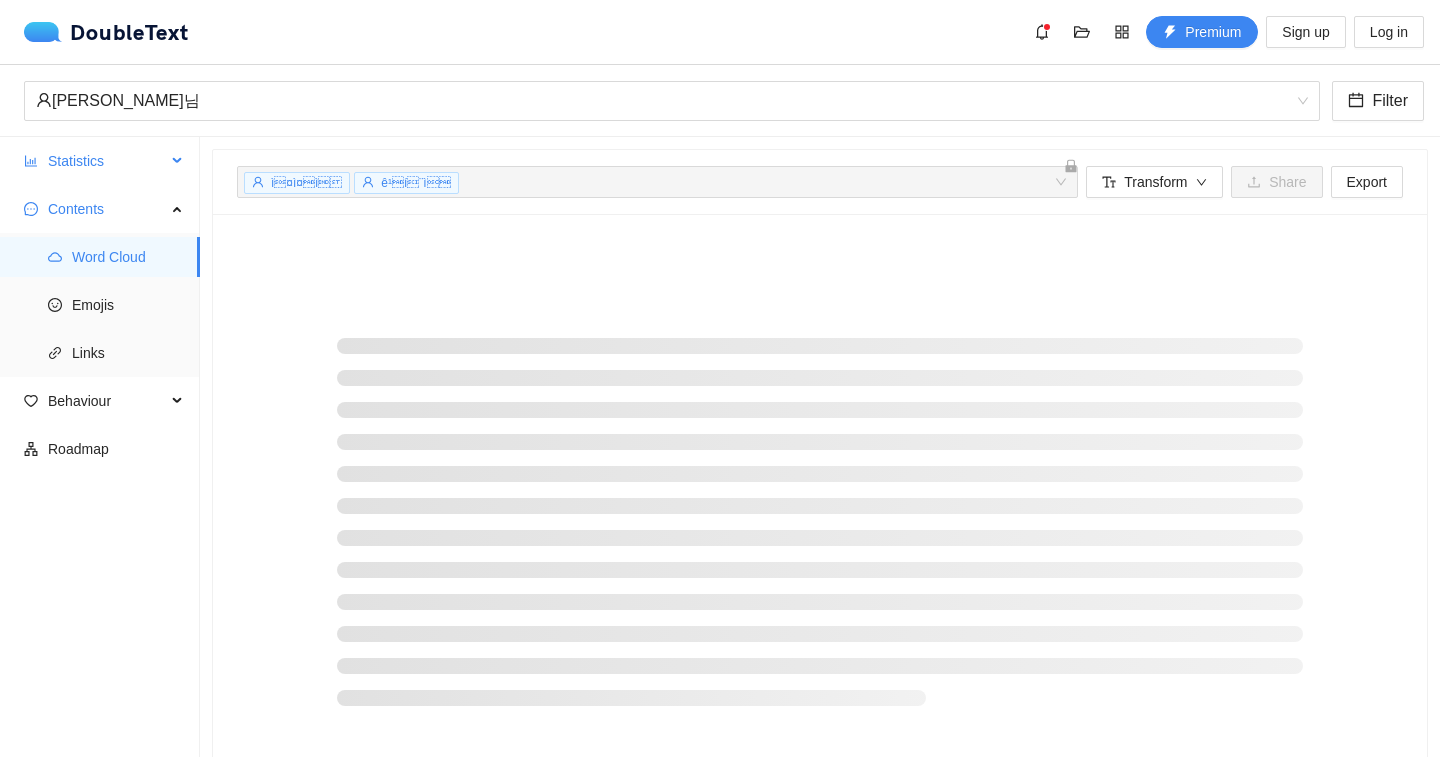 click on "Statistics" at bounding box center (107, 161) 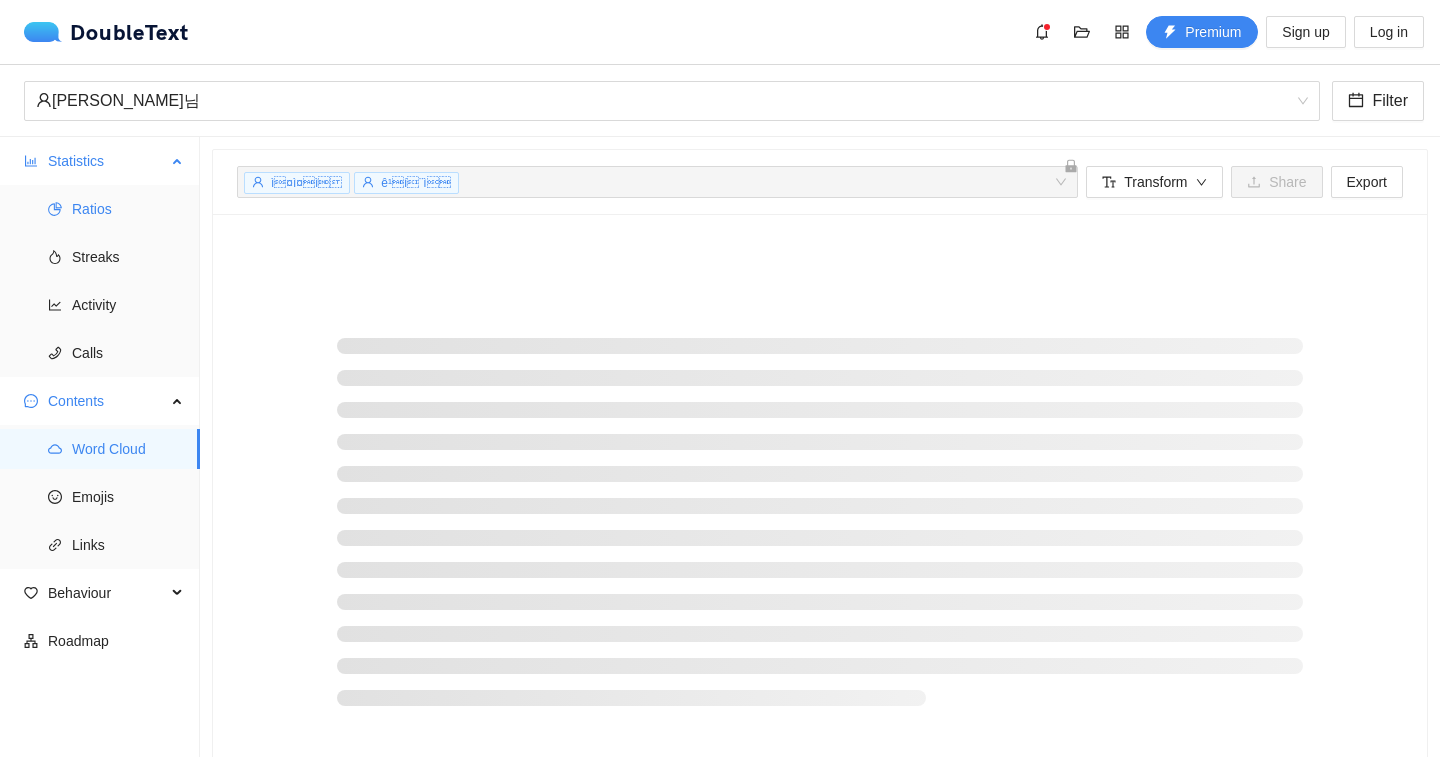 click on "Ratios" at bounding box center [128, 209] 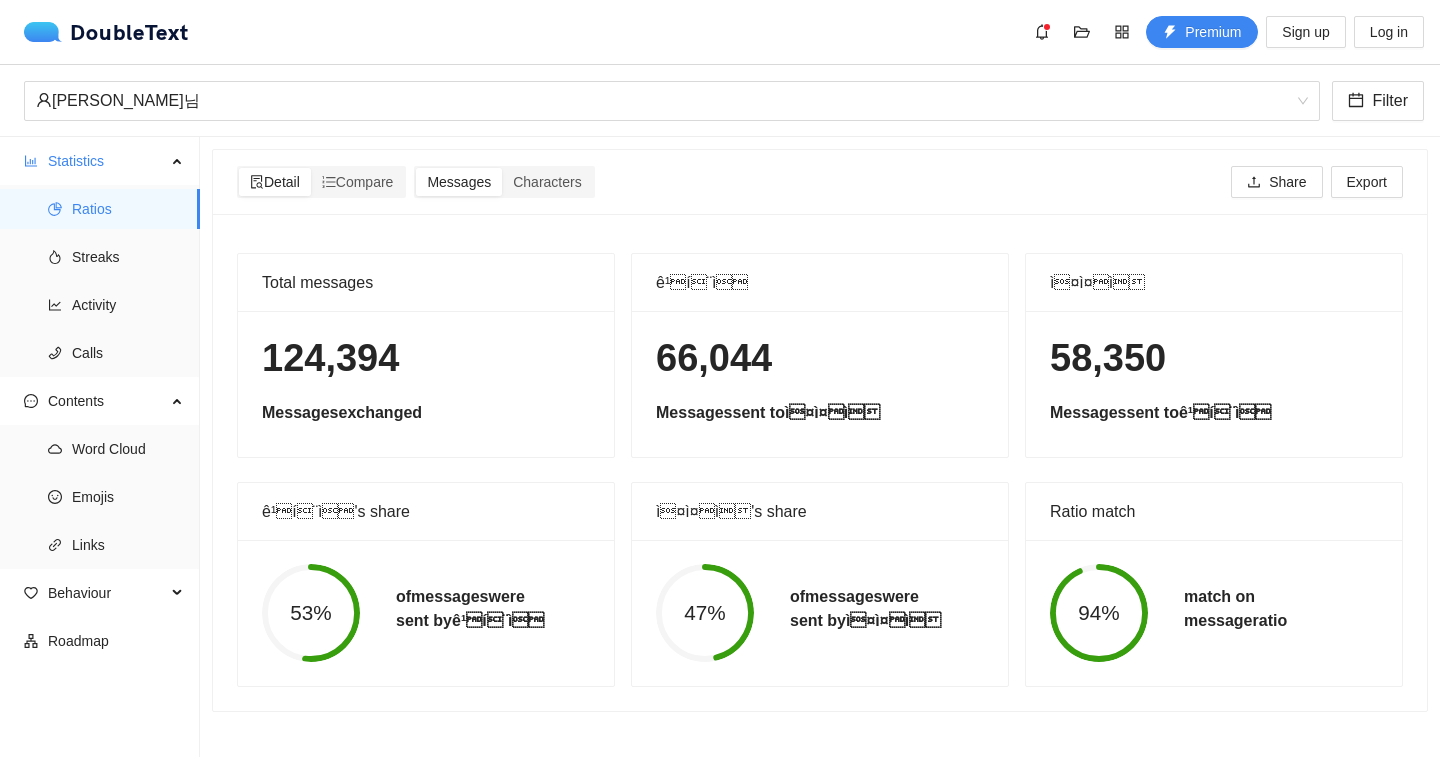 click on "of  messages  were   sent by  ì¤ì¤ì" at bounding box center [865, 609] 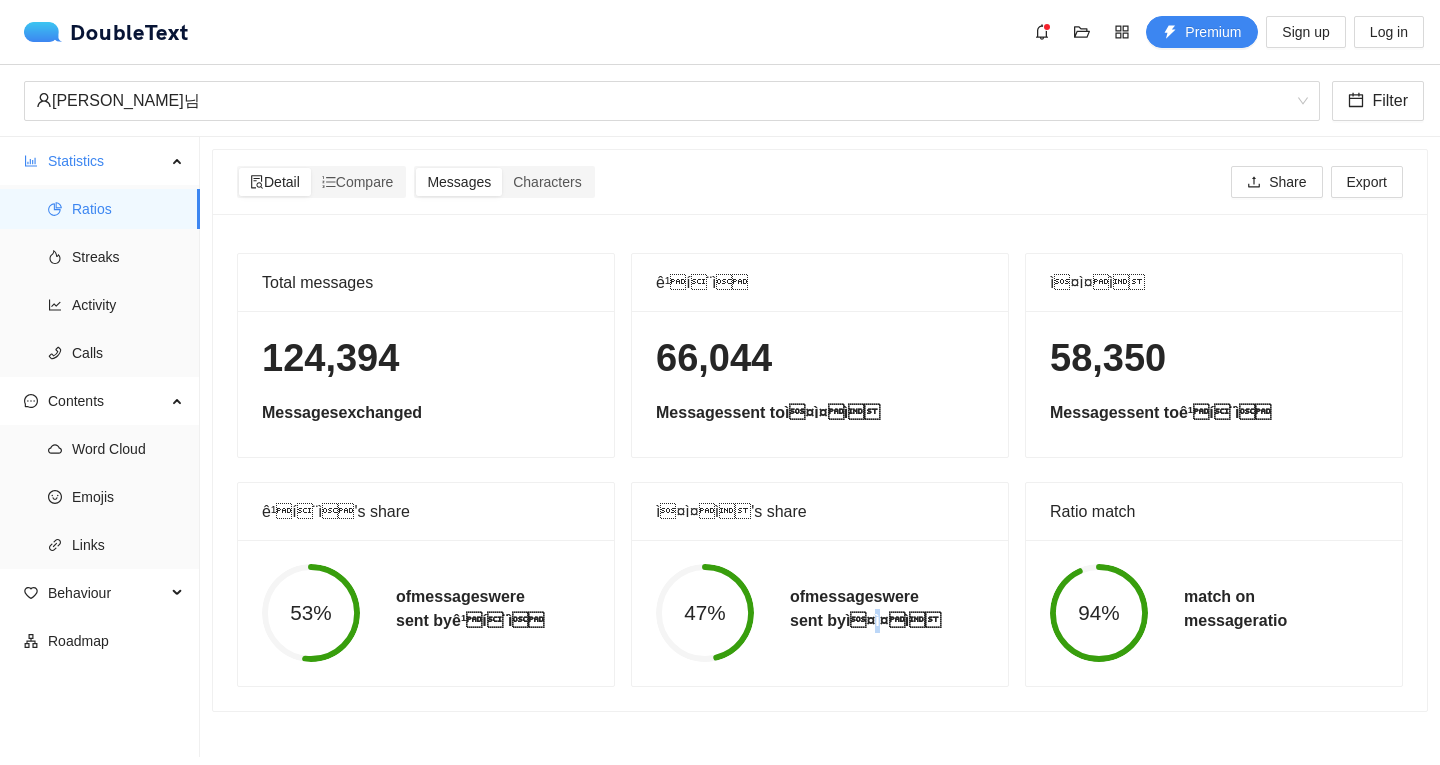 click on "of  messages  were   sent by  ì¤ì¤ì" at bounding box center (865, 609) 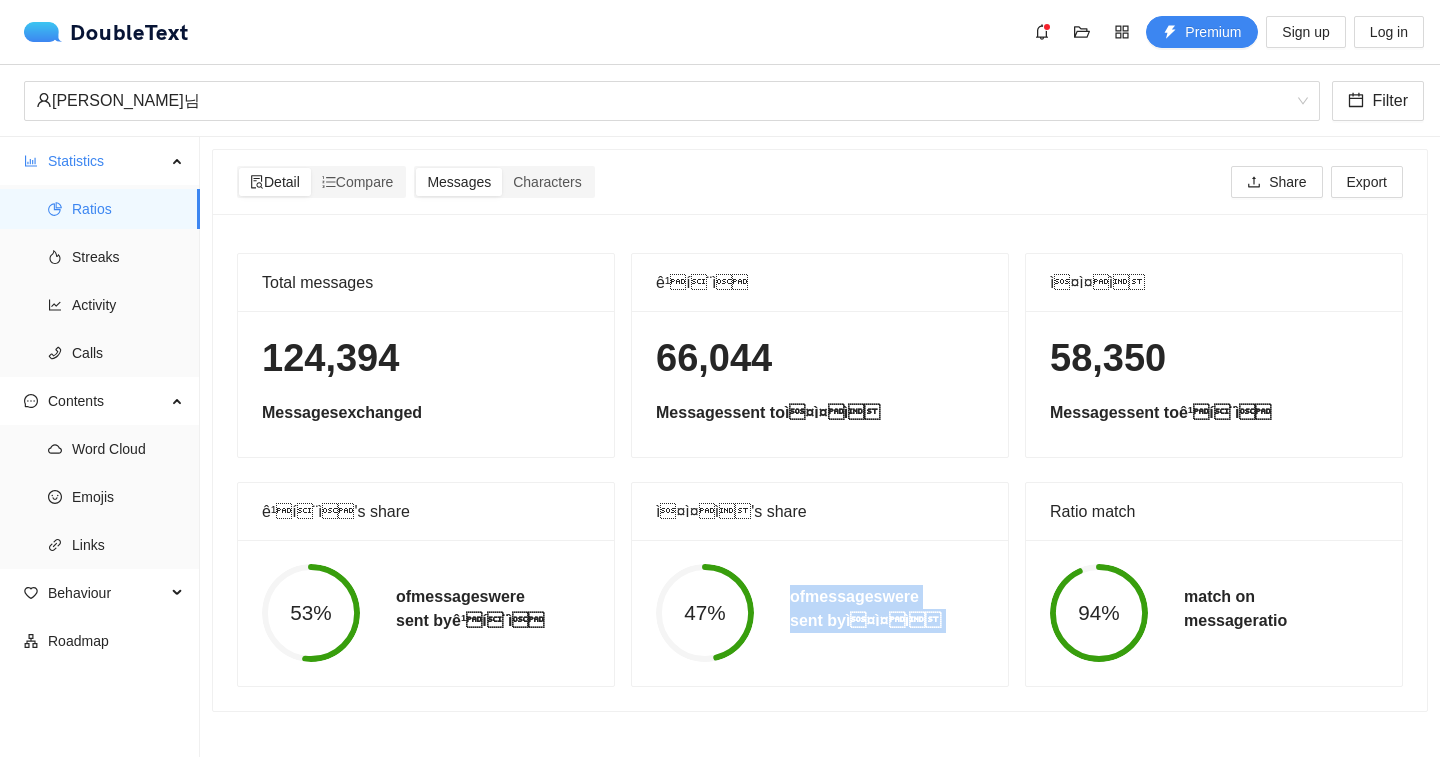 drag, startPoint x: 866, startPoint y: 618, endPoint x: 854, endPoint y: 601, distance: 20.808653 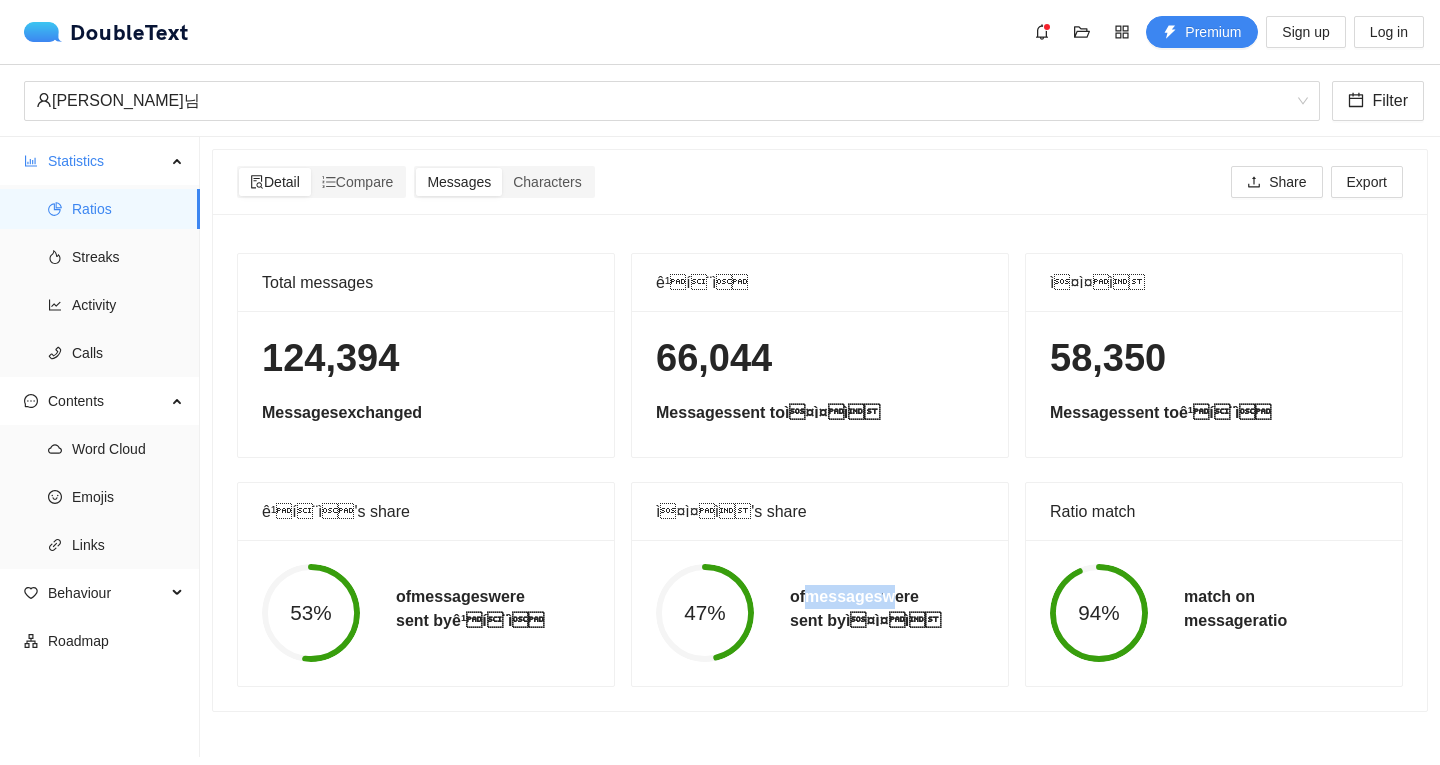 click on "of  messages  were   sent by  ì¤ì¤ì" at bounding box center (865, 609) 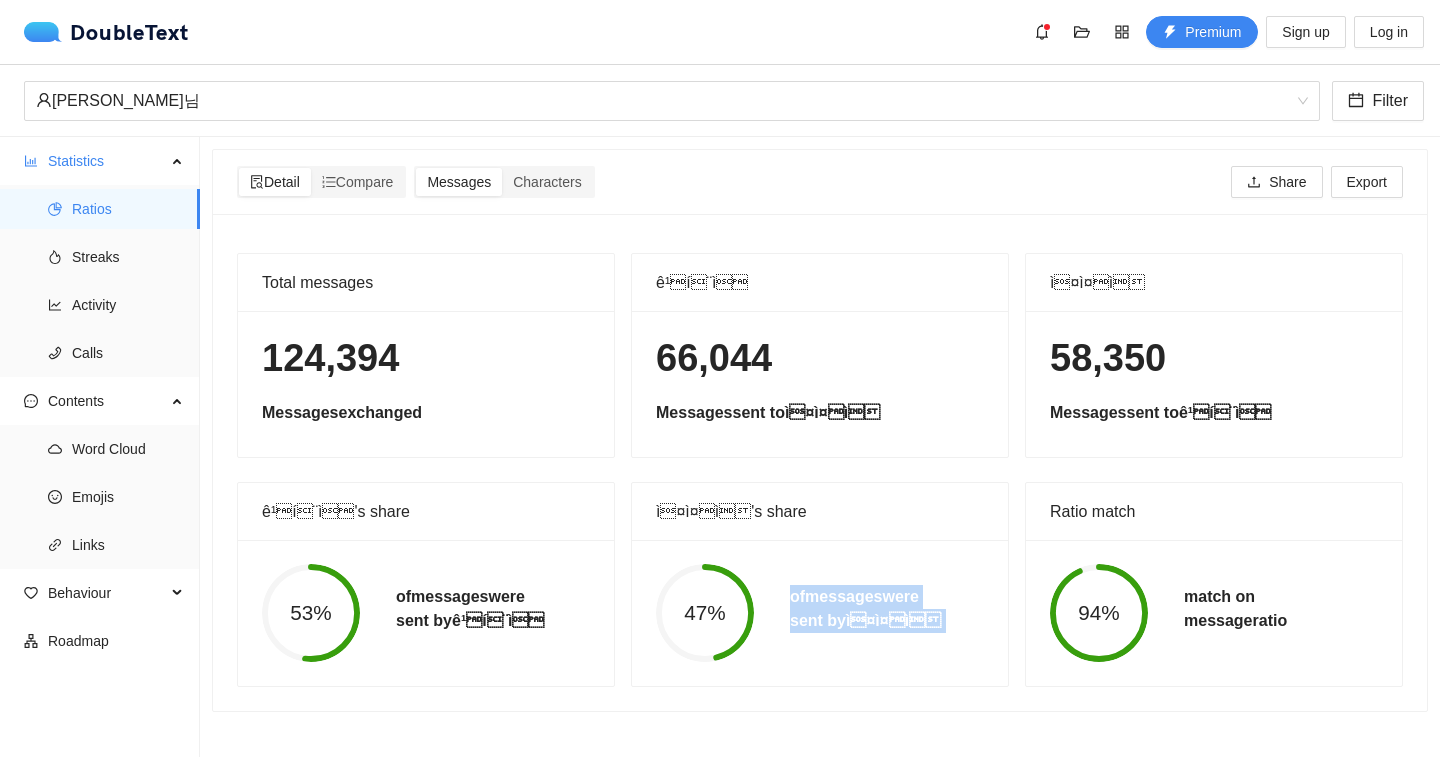 drag, startPoint x: 854, startPoint y: 602, endPoint x: 862, endPoint y: 653, distance: 51.62364 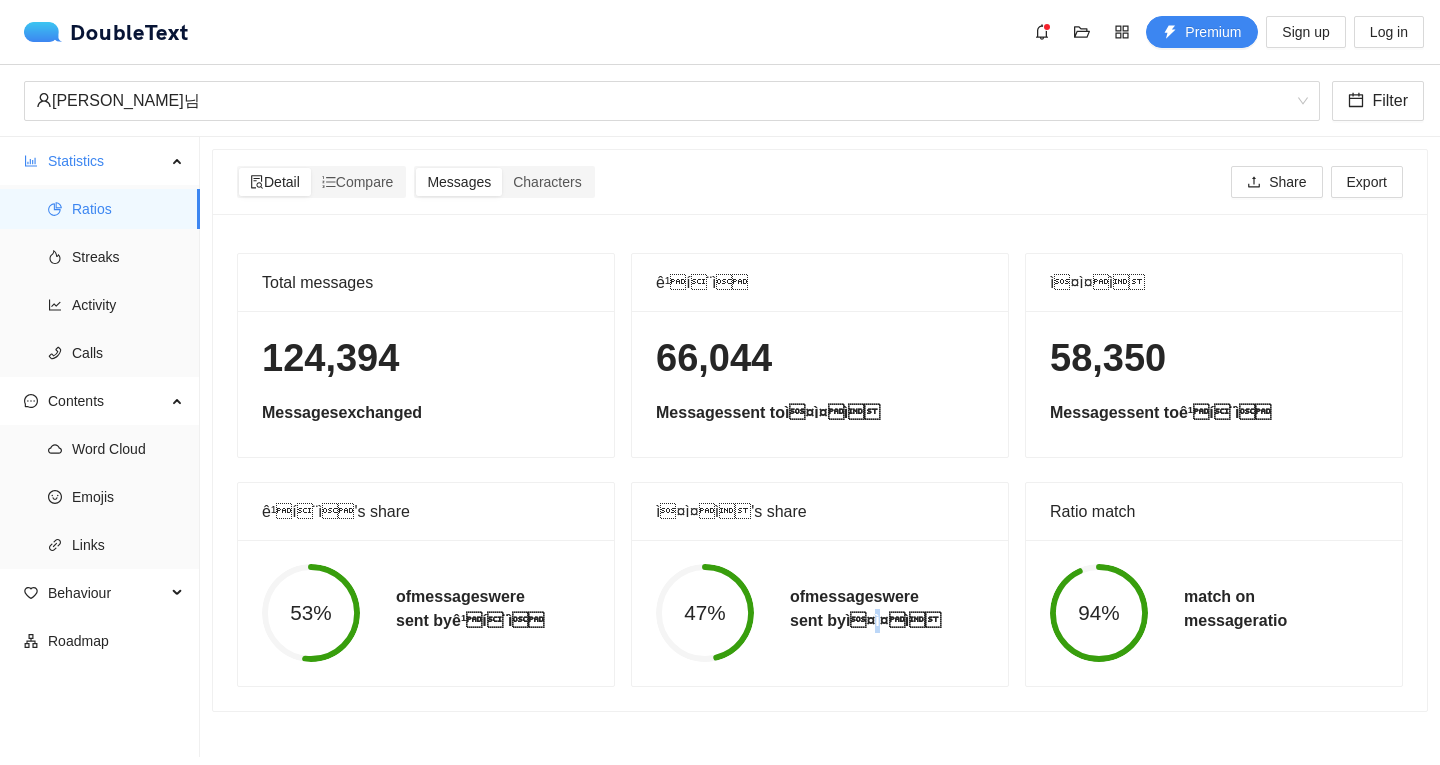 click on "47% of  messages  were   sent by  ì¤ì¤ì" at bounding box center (820, 613) 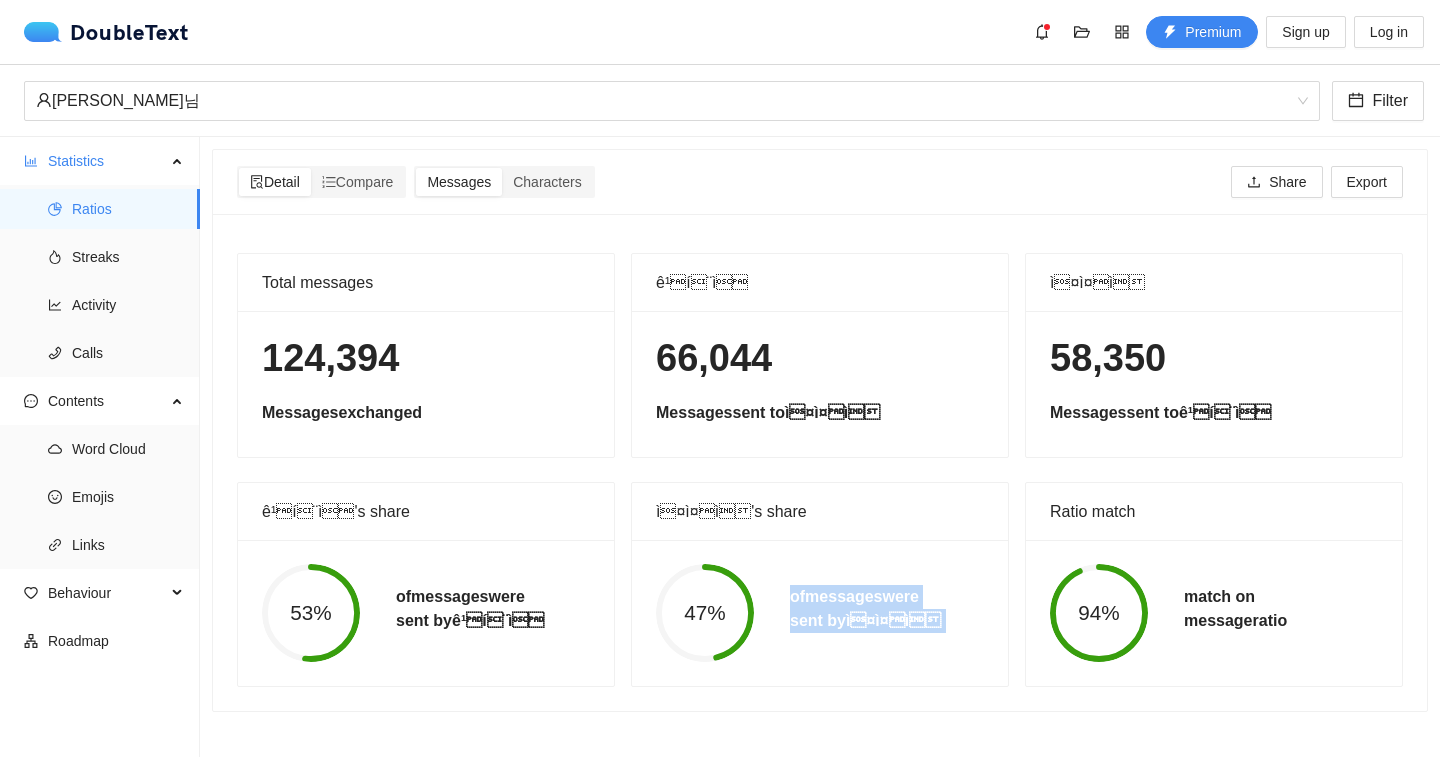 drag, startPoint x: 862, startPoint y: 653, endPoint x: 858, endPoint y: 581, distance: 72.11102 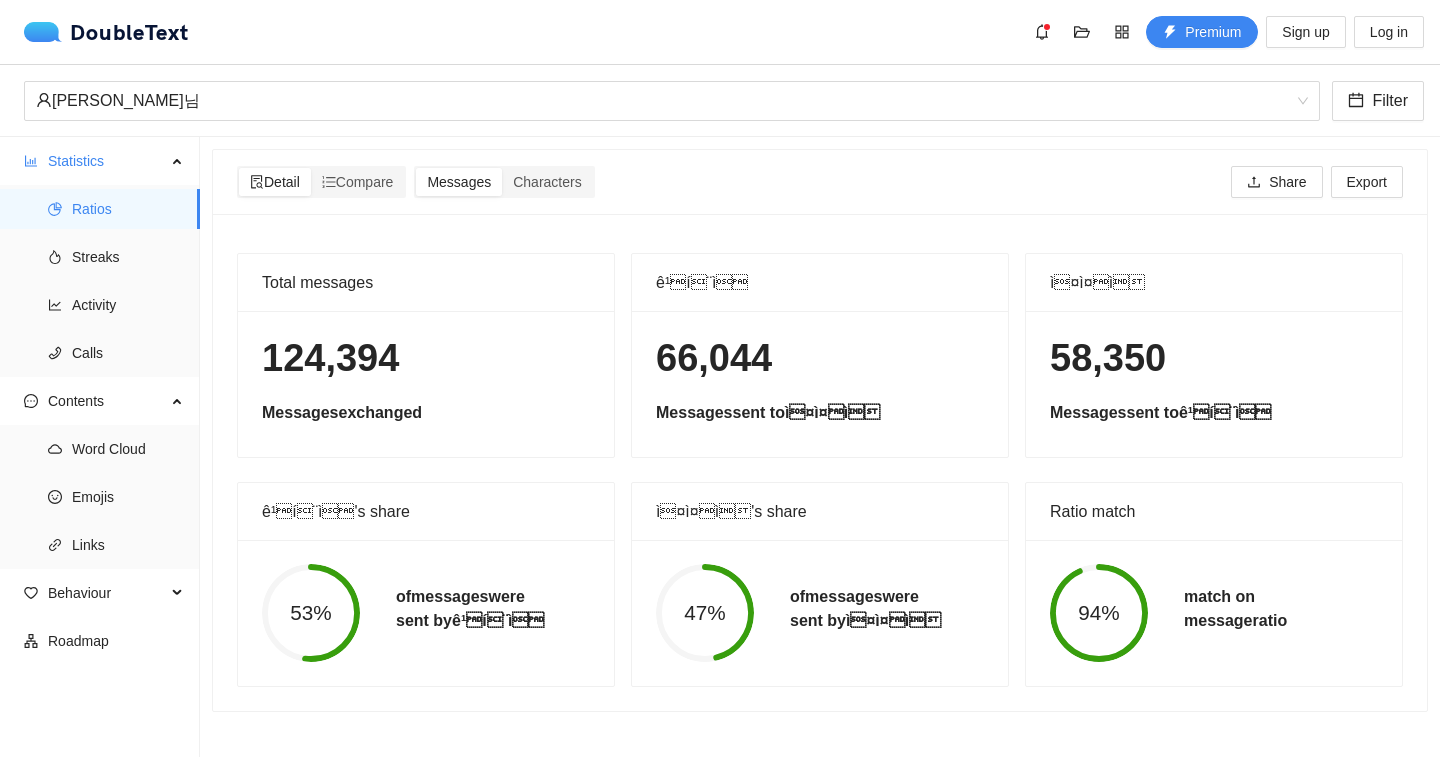 click on "94% match on    message  ratio" at bounding box center [1214, 613] 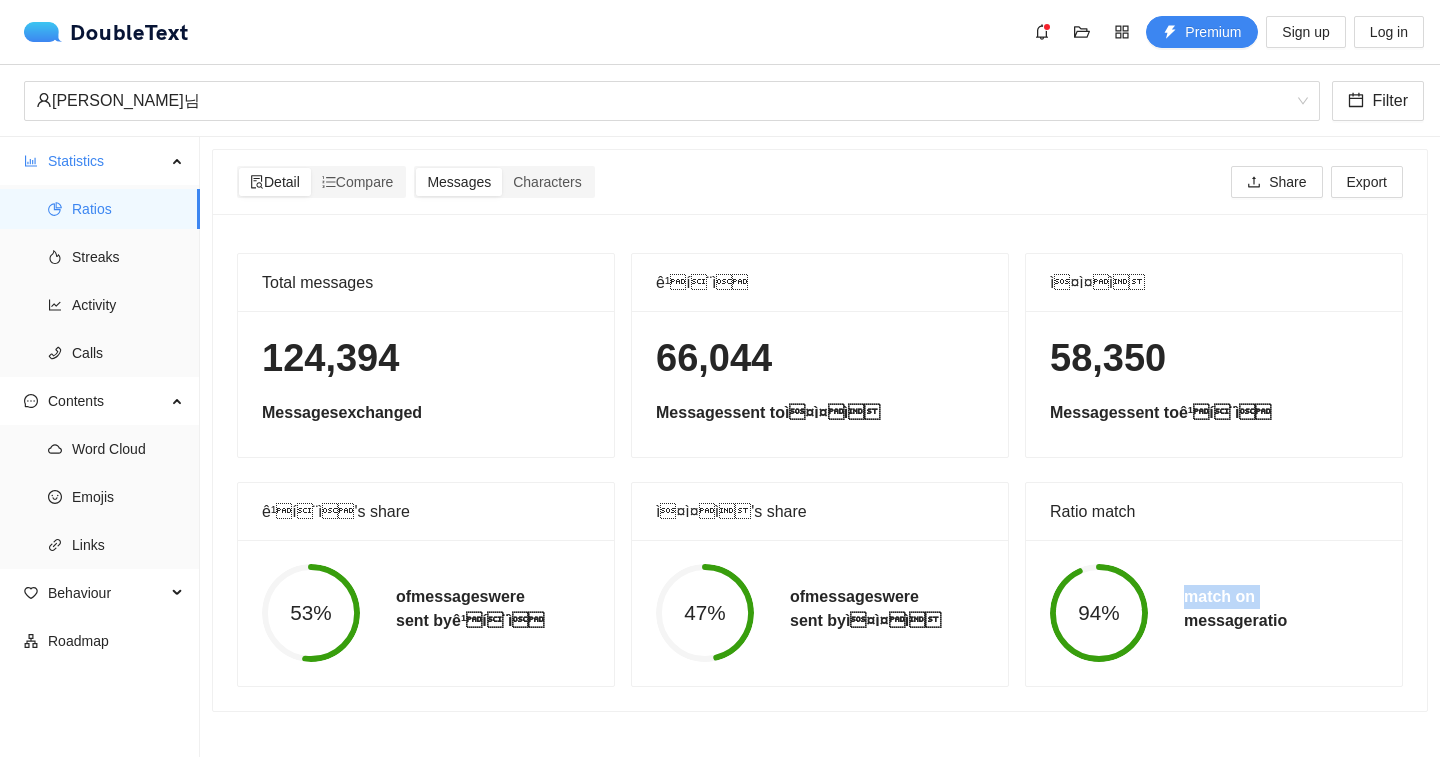 click on "94% match on    message  ratio" at bounding box center (1214, 613) 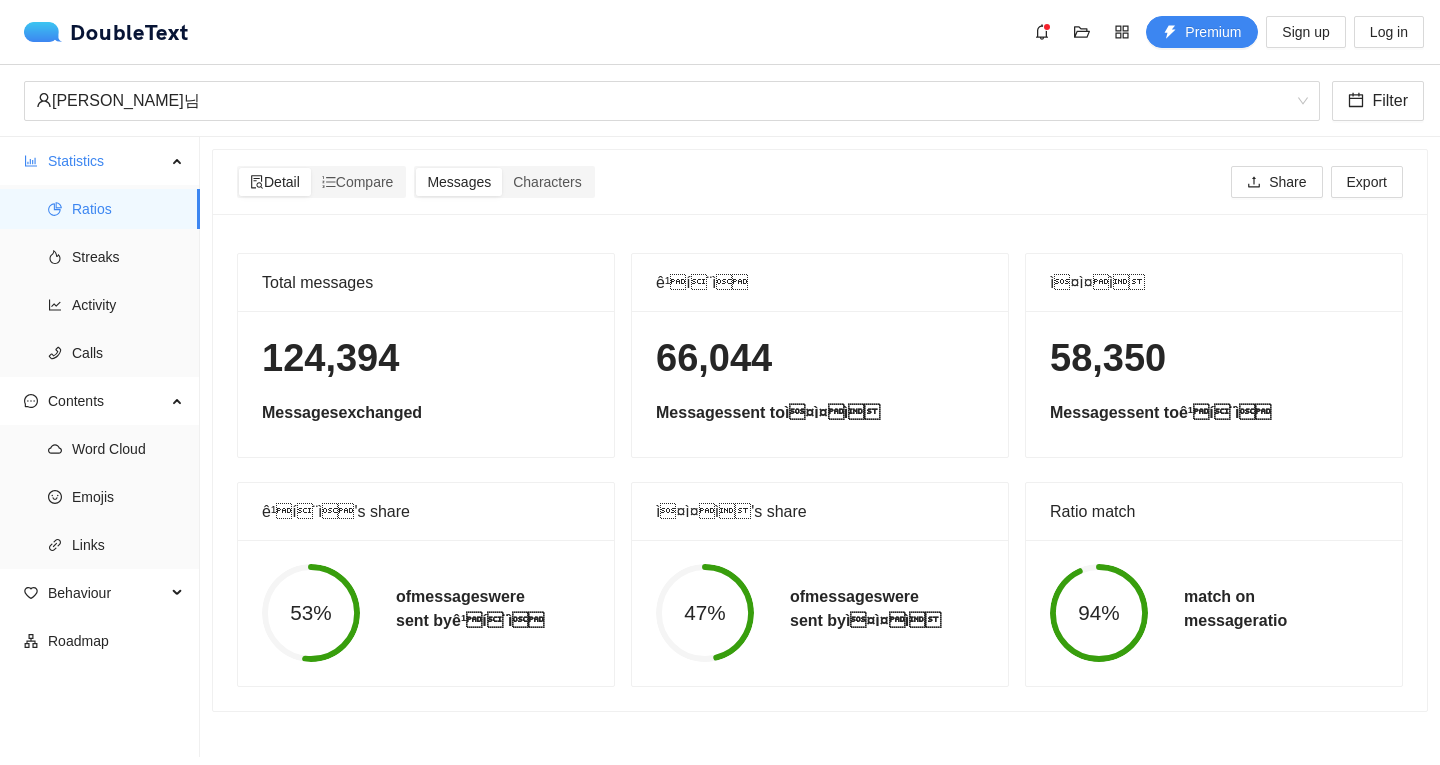 click on "match on    message  ratio" at bounding box center (1235, 613) 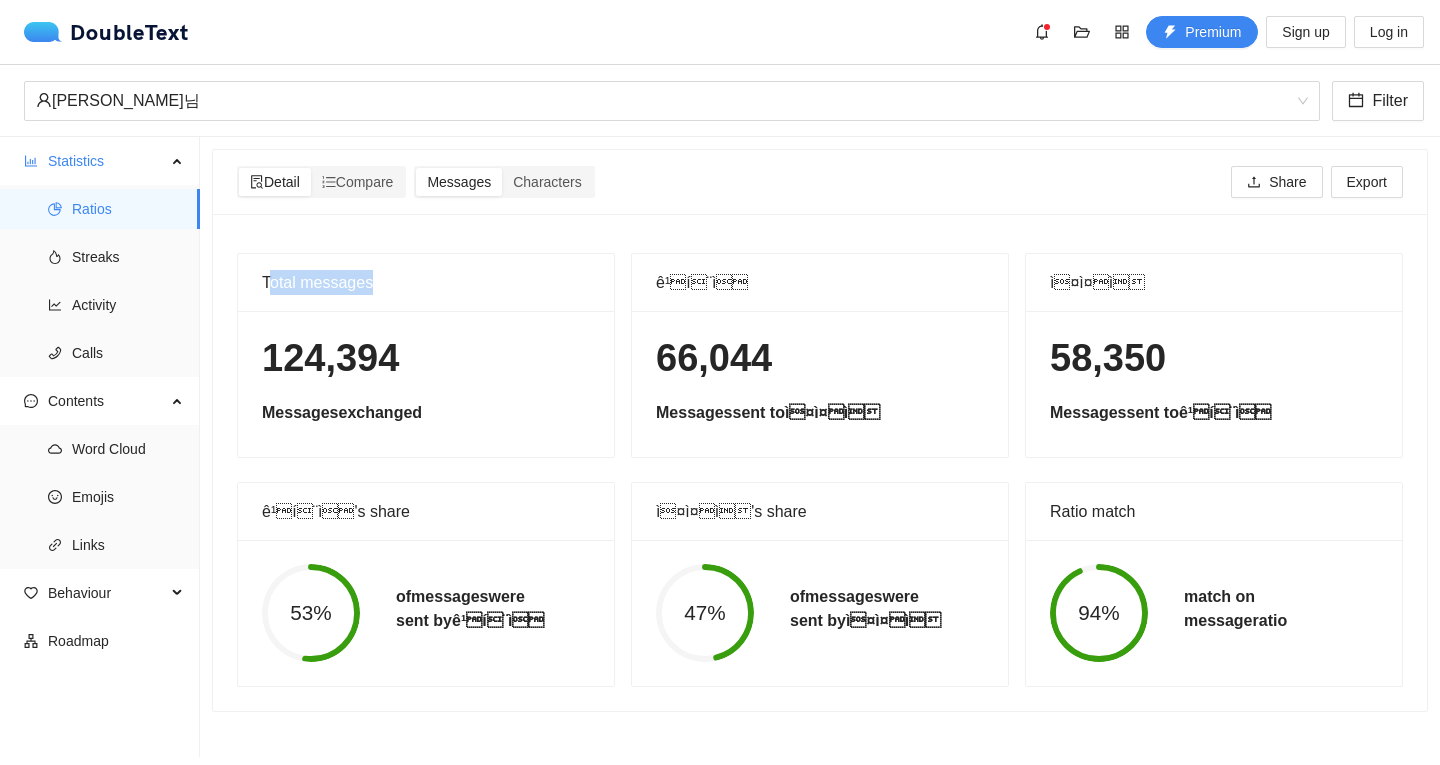 drag, startPoint x: 291, startPoint y: 279, endPoint x: 521, endPoint y: 306, distance: 231.57936 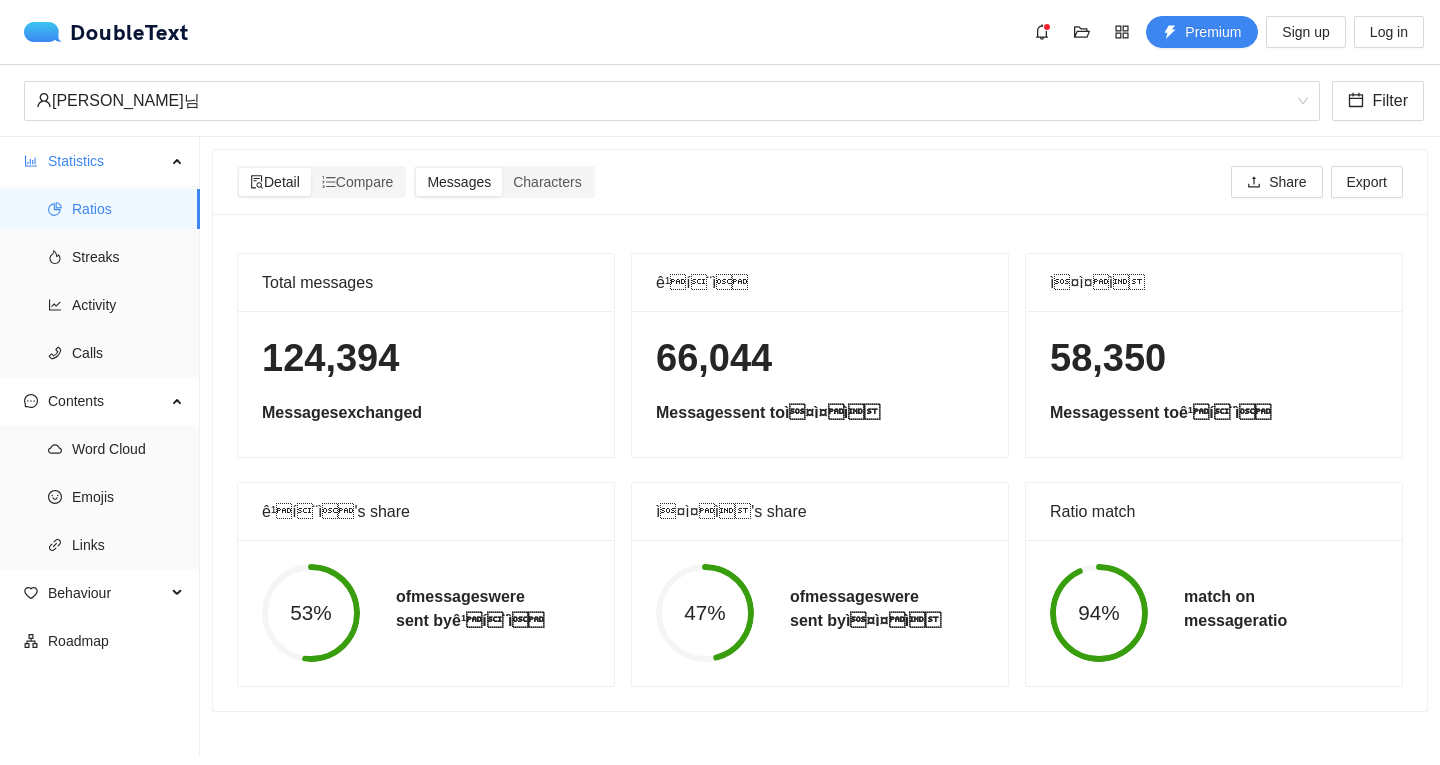 click on "Total messages" at bounding box center (426, 282) 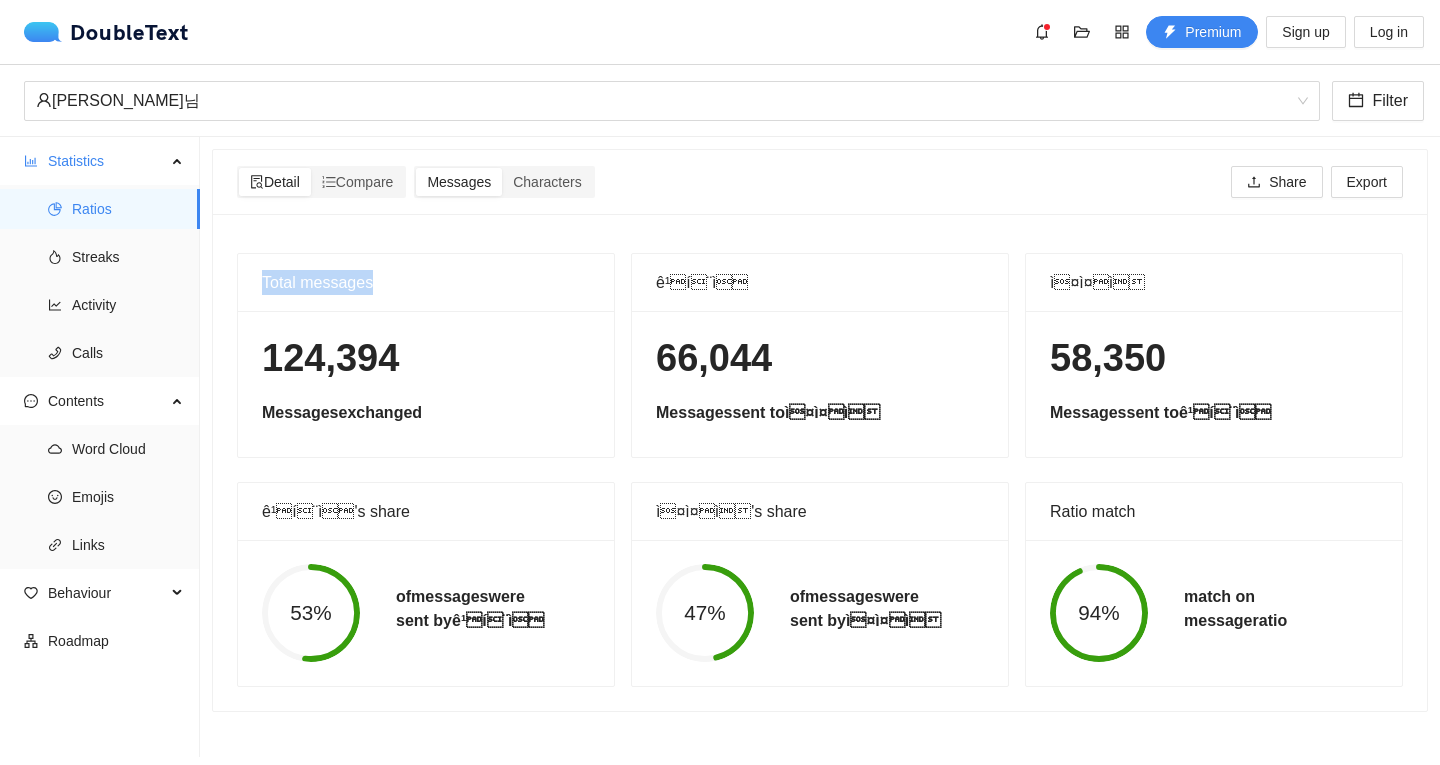 click on "Total messages" at bounding box center [426, 282] 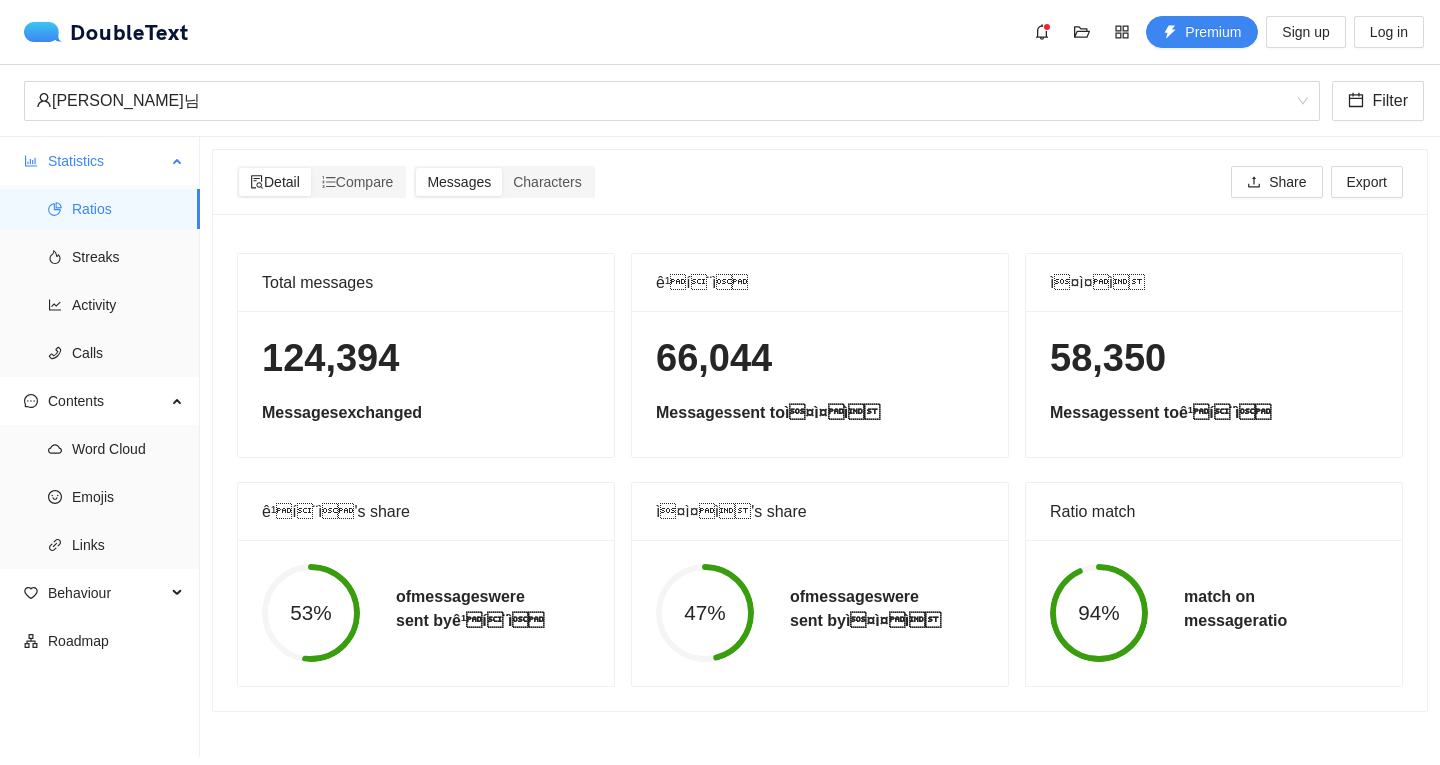 click on "Statistics" at bounding box center [107, 161] 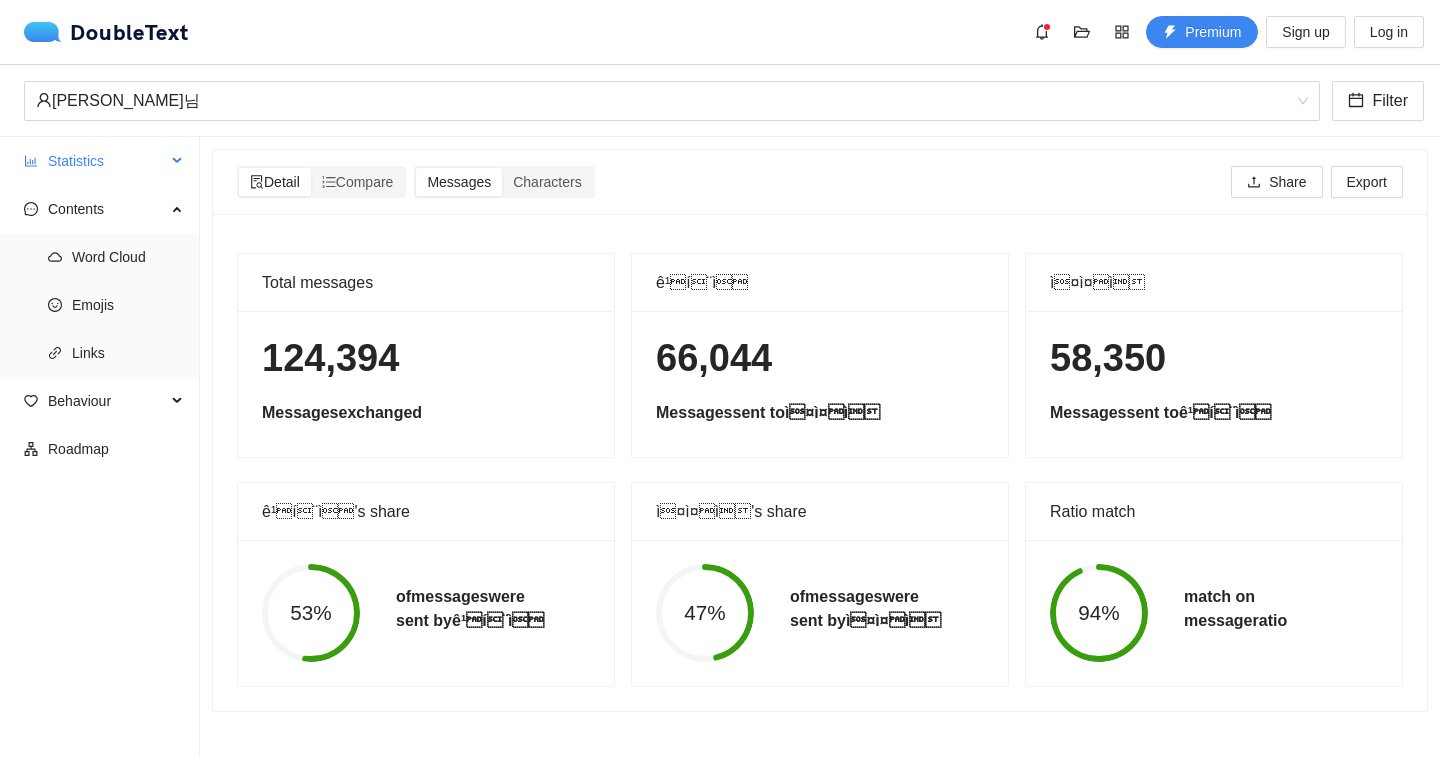 click on "Statistics" at bounding box center [107, 161] 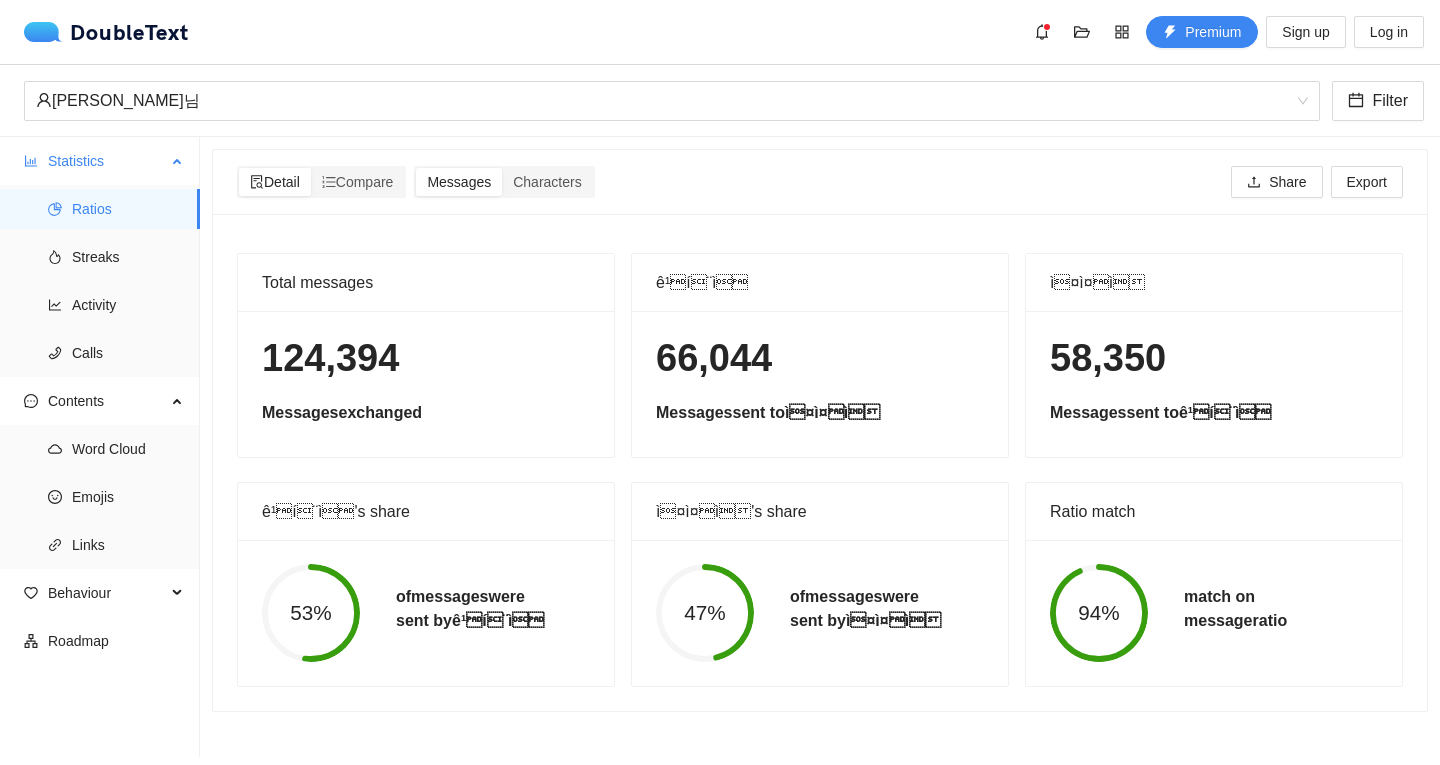 click on "Statistics" at bounding box center (107, 161) 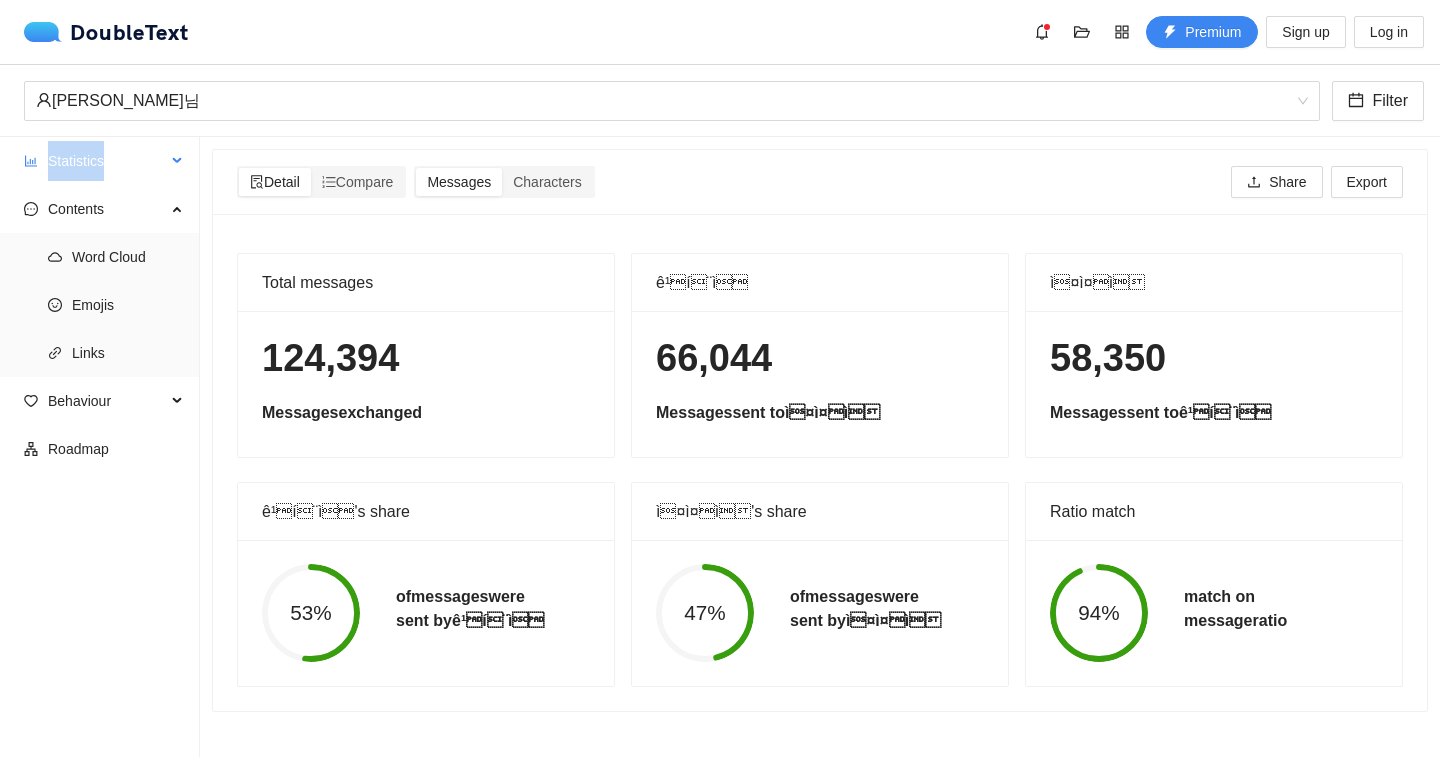 click on "Statistics" at bounding box center [107, 161] 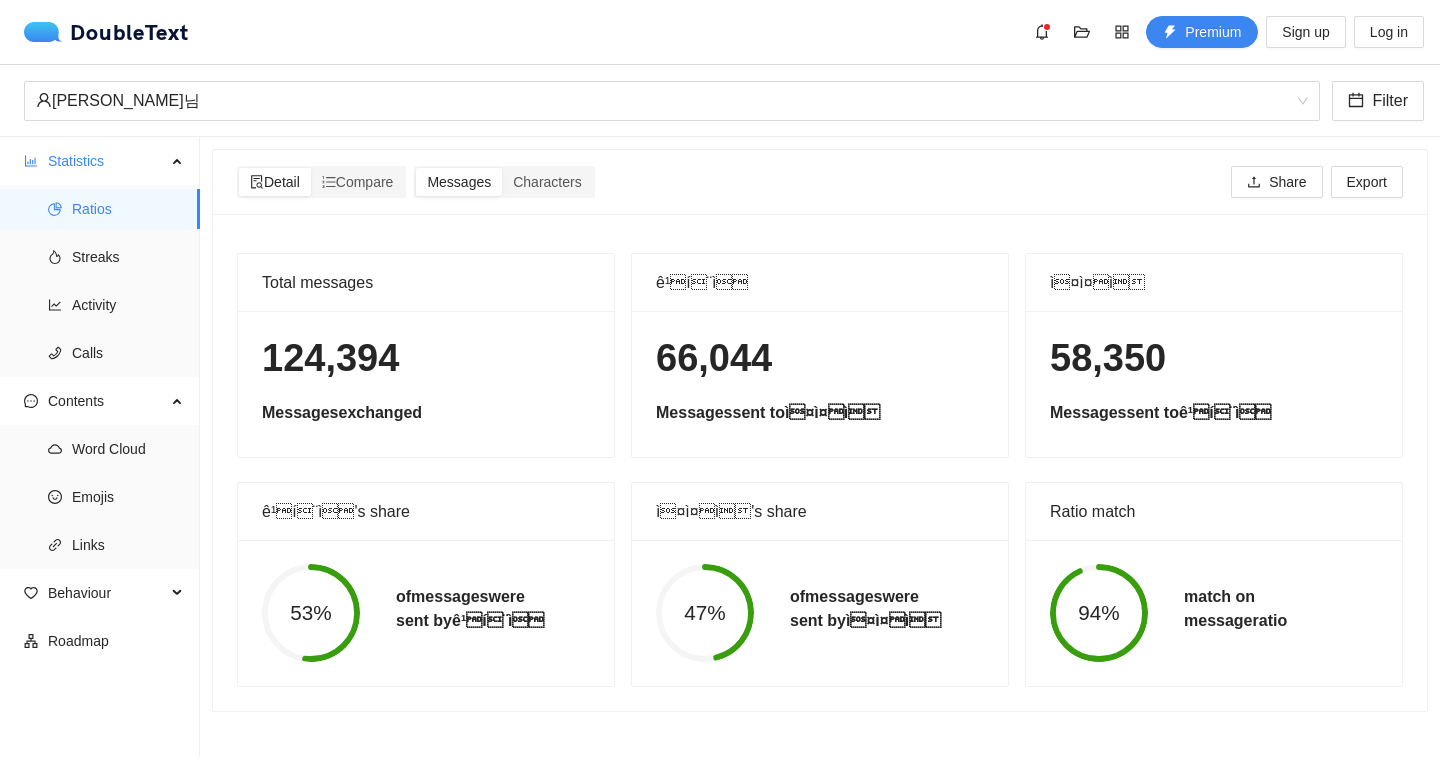 click on "[PERSON_NAME]님 Filter" at bounding box center (720, 101) 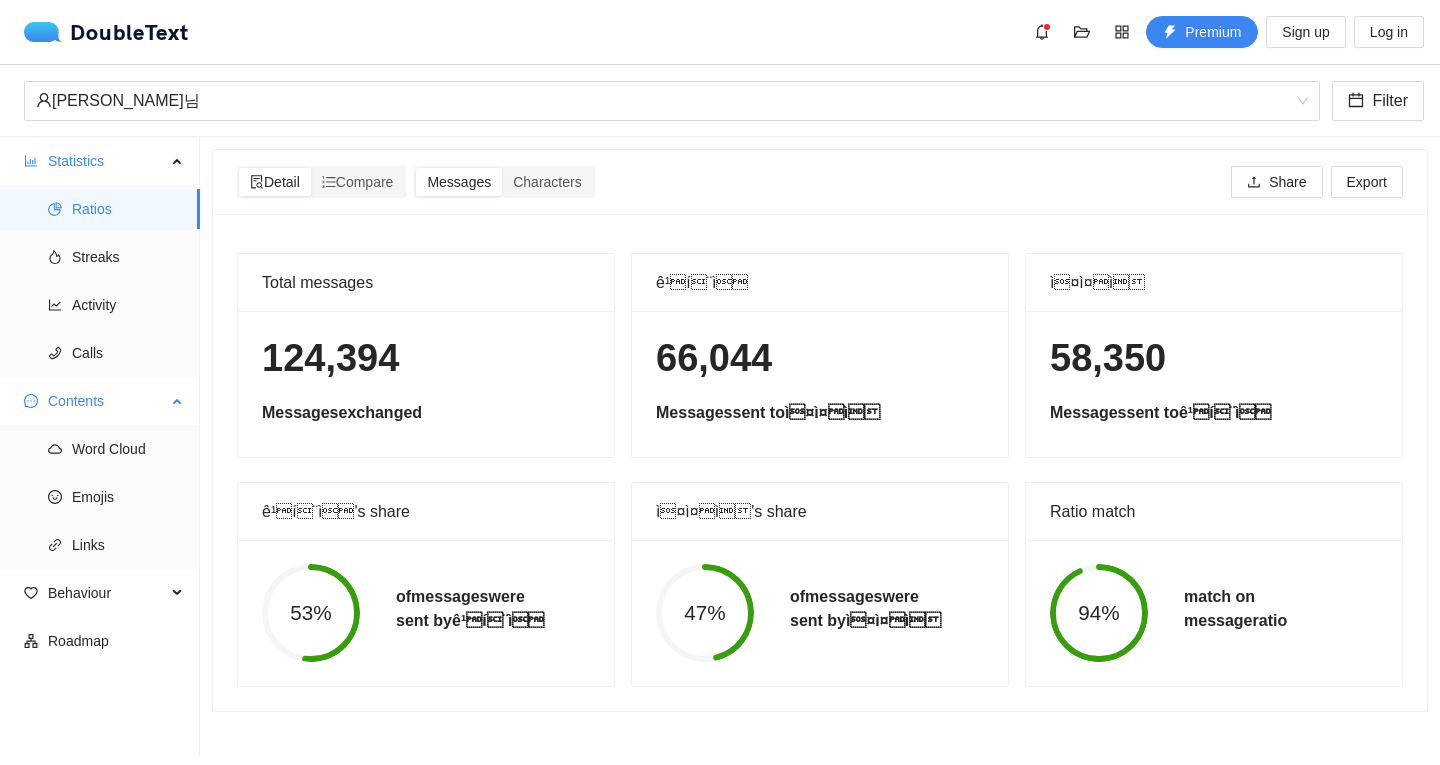 click on "Contents" at bounding box center [107, 401] 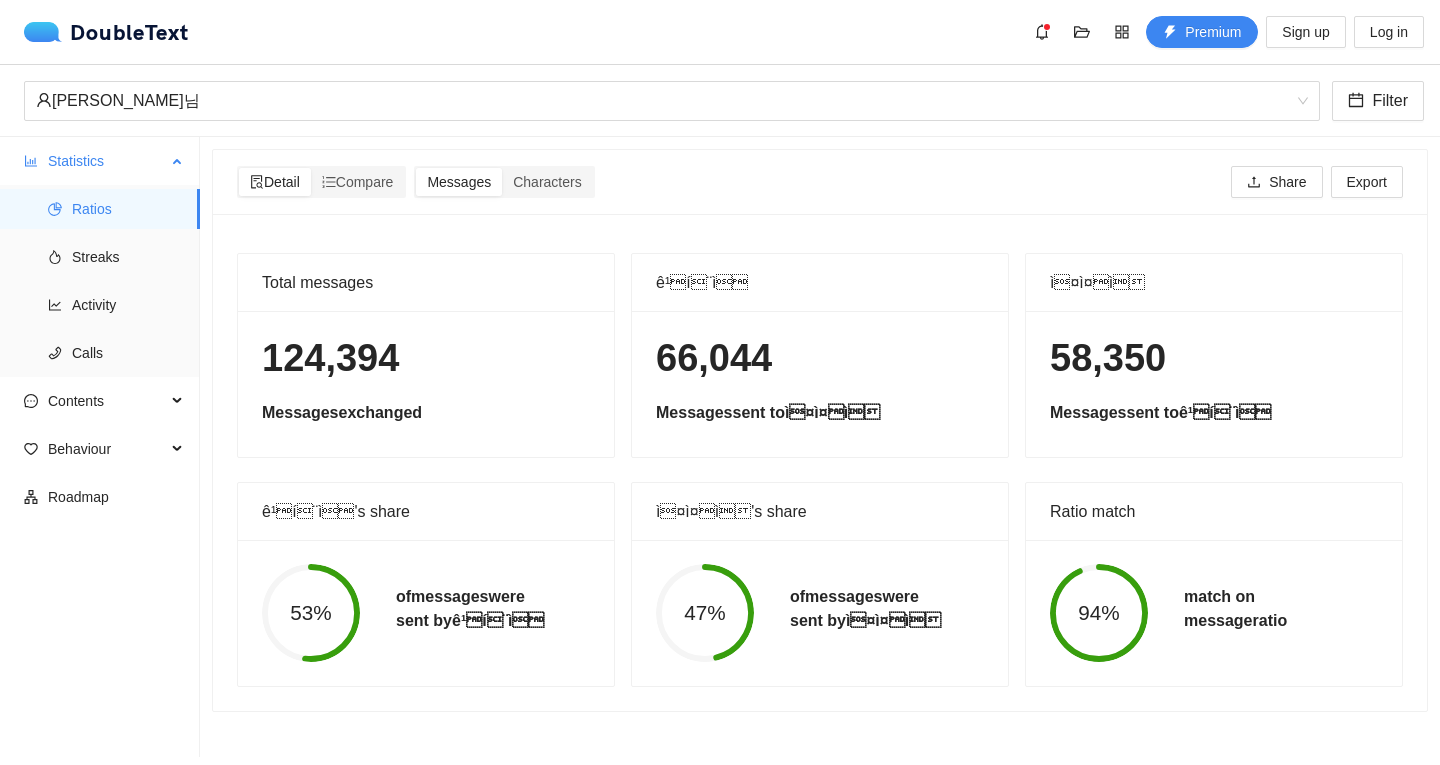 click on "Statistics" at bounding box center [107, 161] 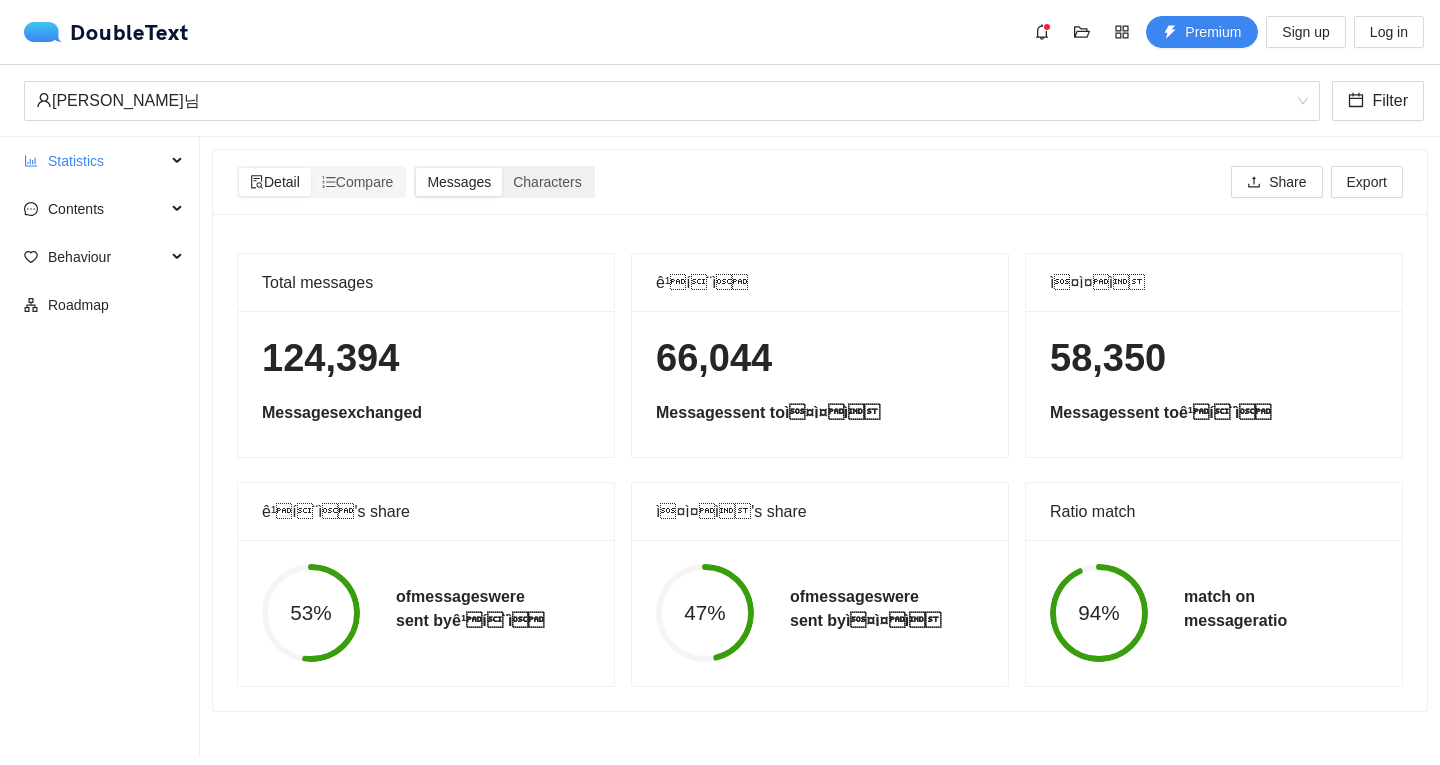 click on "Messages" at bounding box center [459, 182] 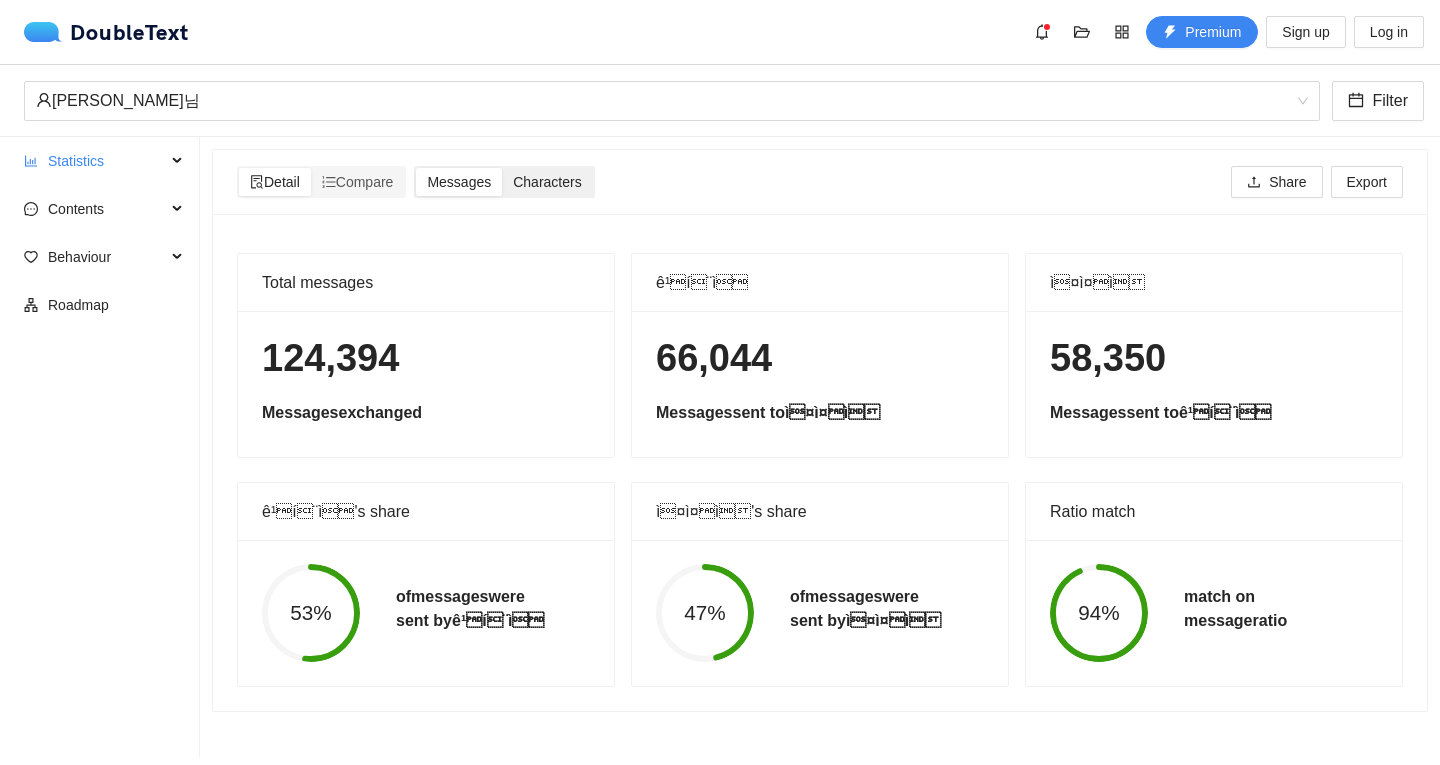 drag, startPoint x: 535, startPoint y: 179, endPoint x: 523, endPoint y: 178, distance: 12.0415945 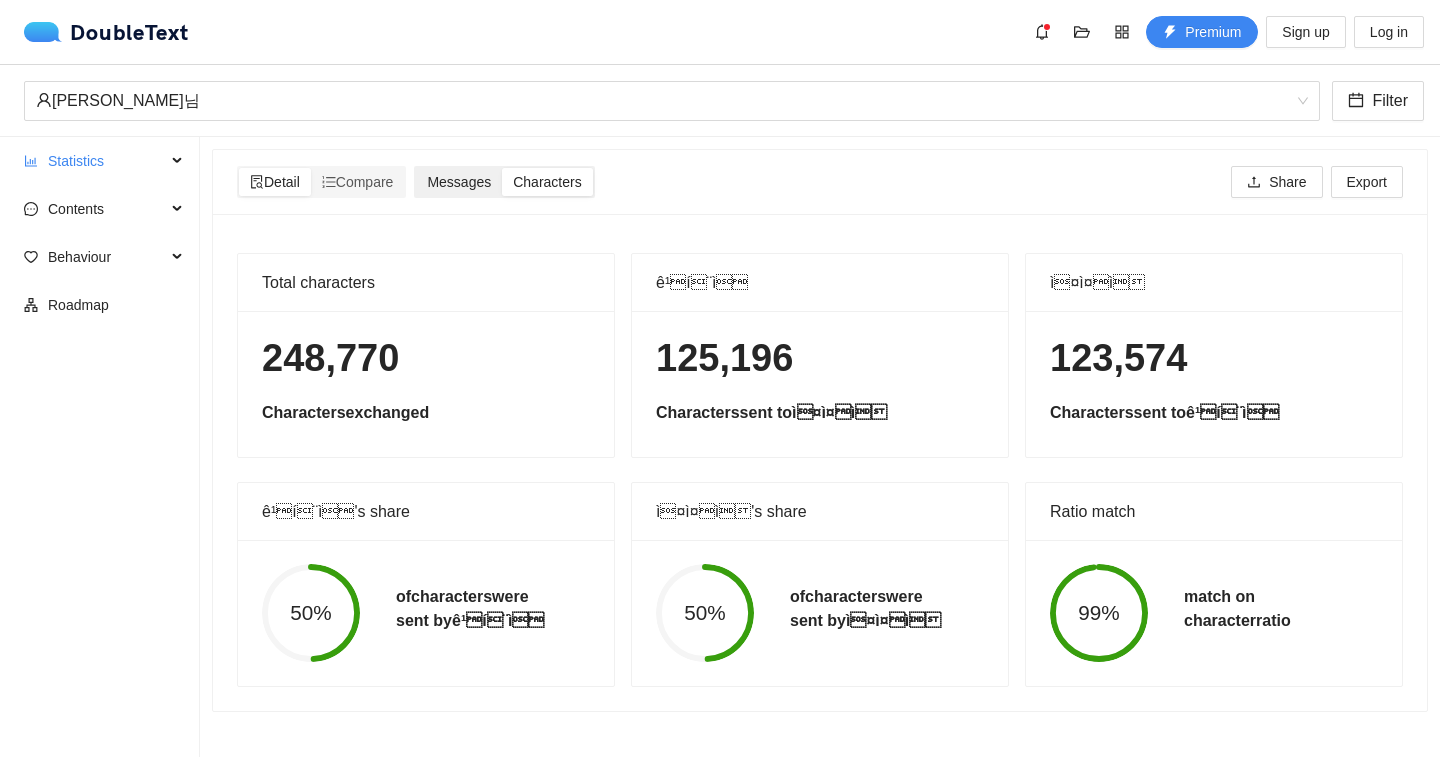 click on "Messages" at bounding box center (459, 182) 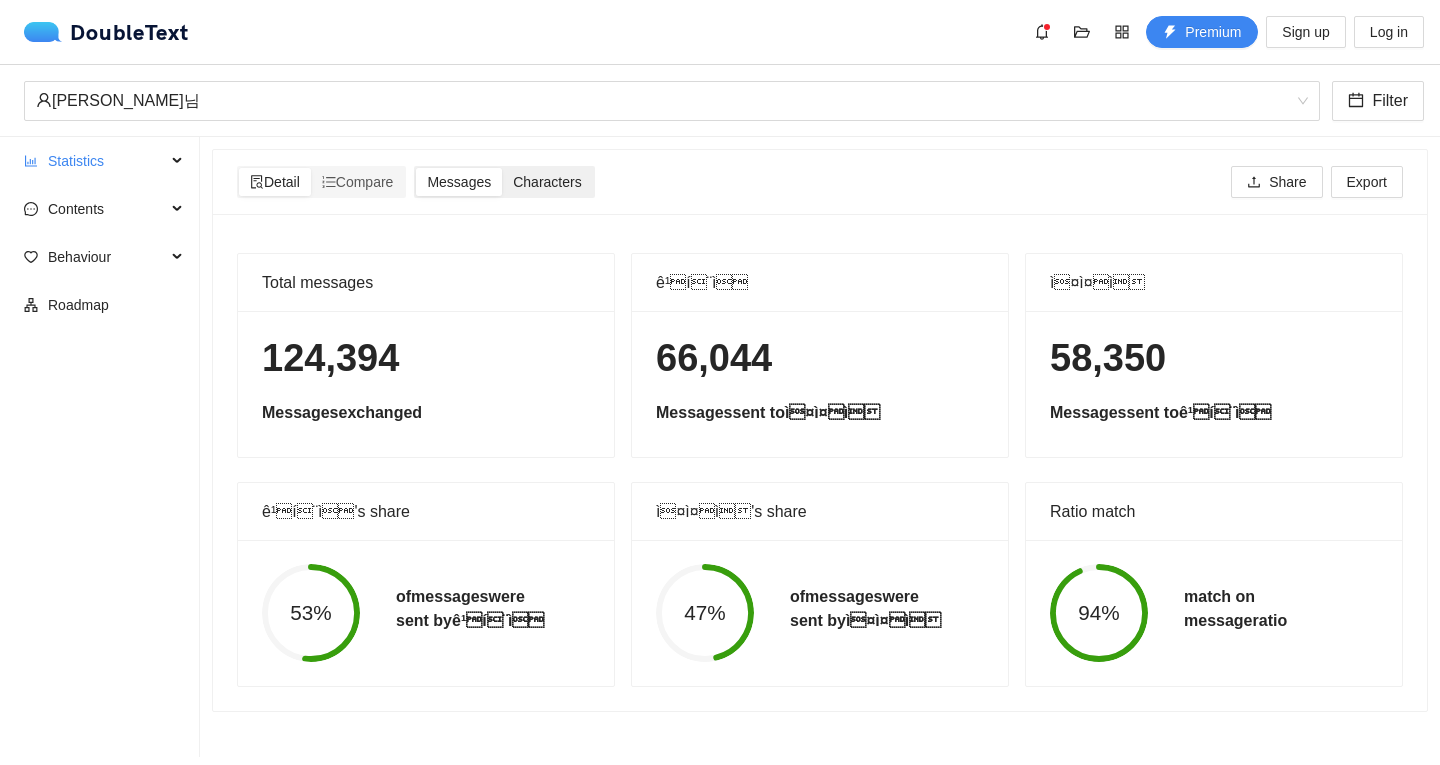 click on "Characters" at bounding box center (547, 182) 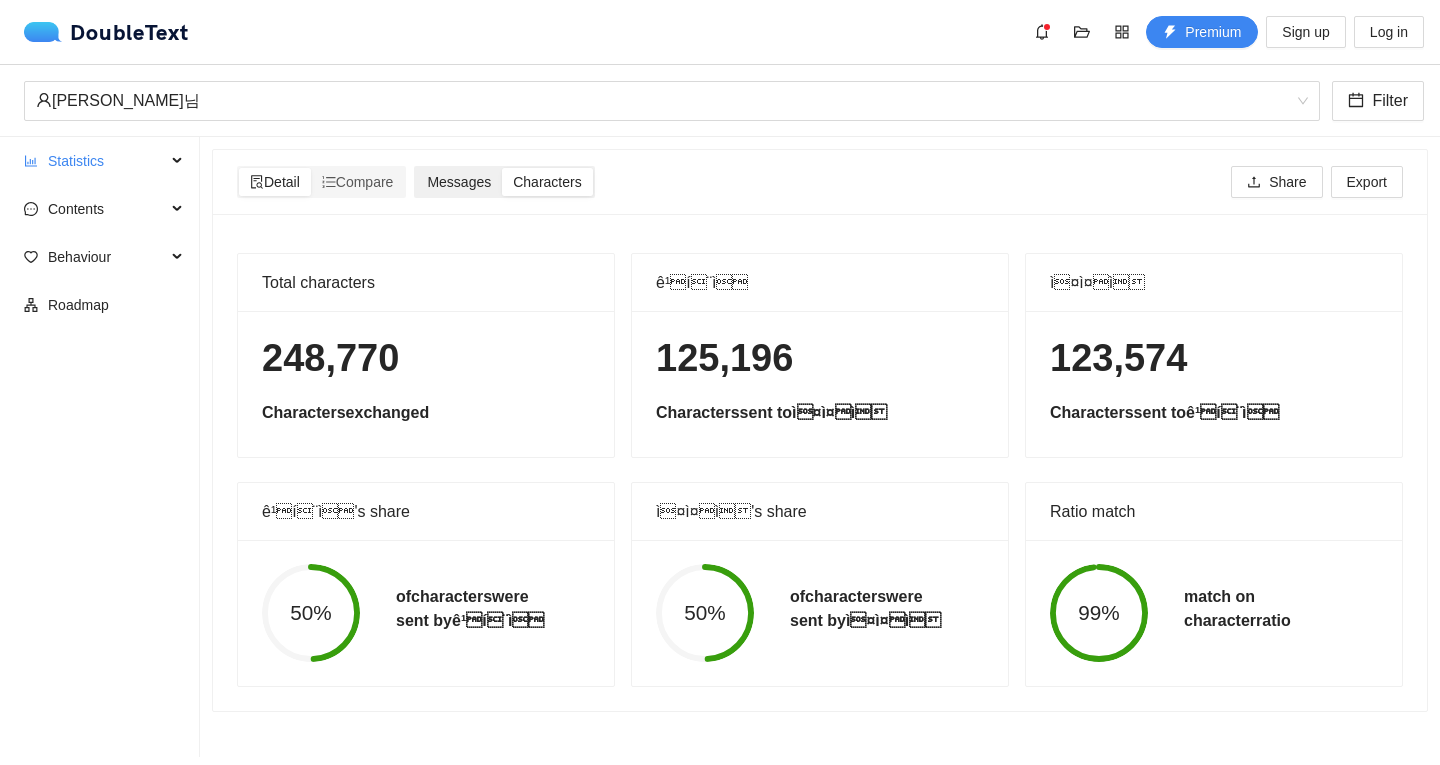 click on "Messages" at bounding box center (459, 182) 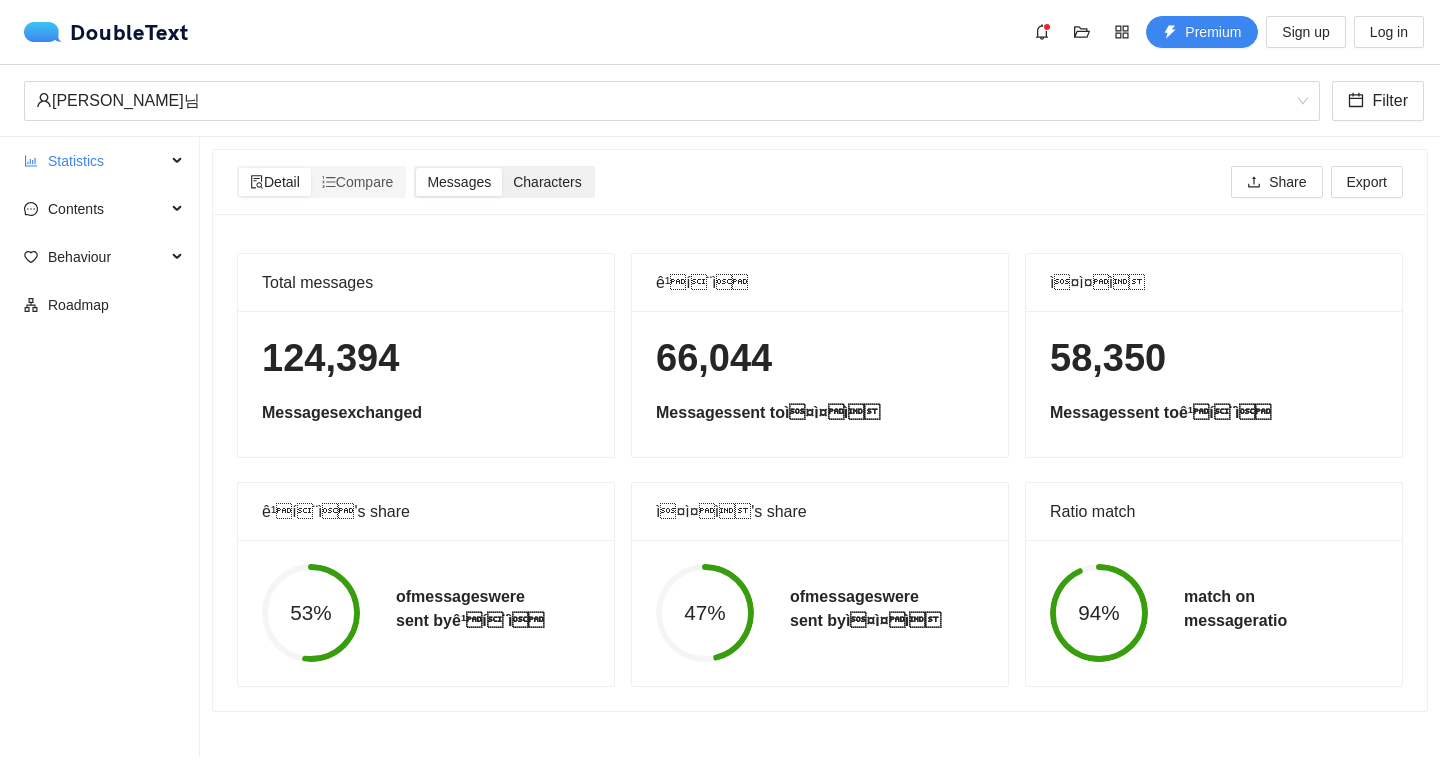 click on "Characters" at bounding box center (547, 182) 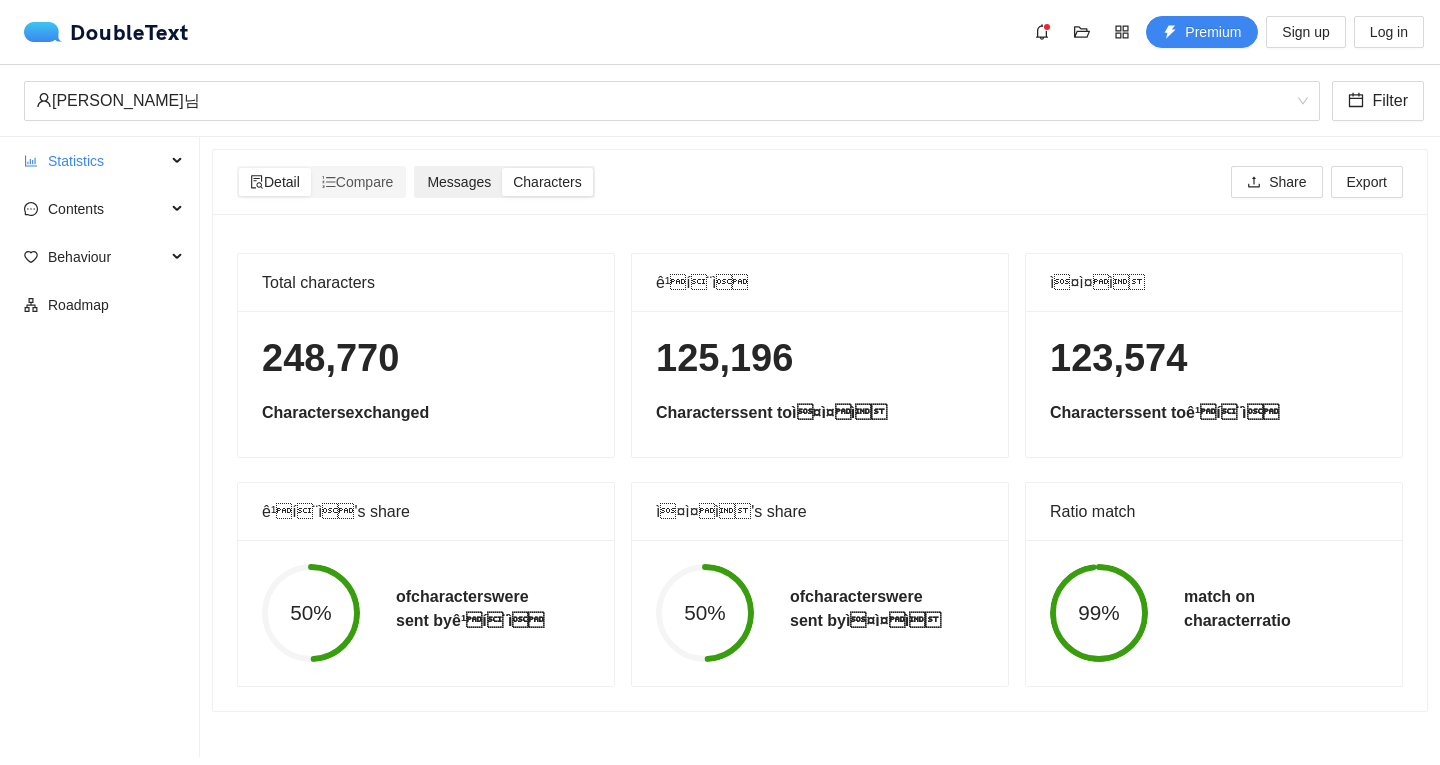 click on "Messages" at bounding box center [459, 182] 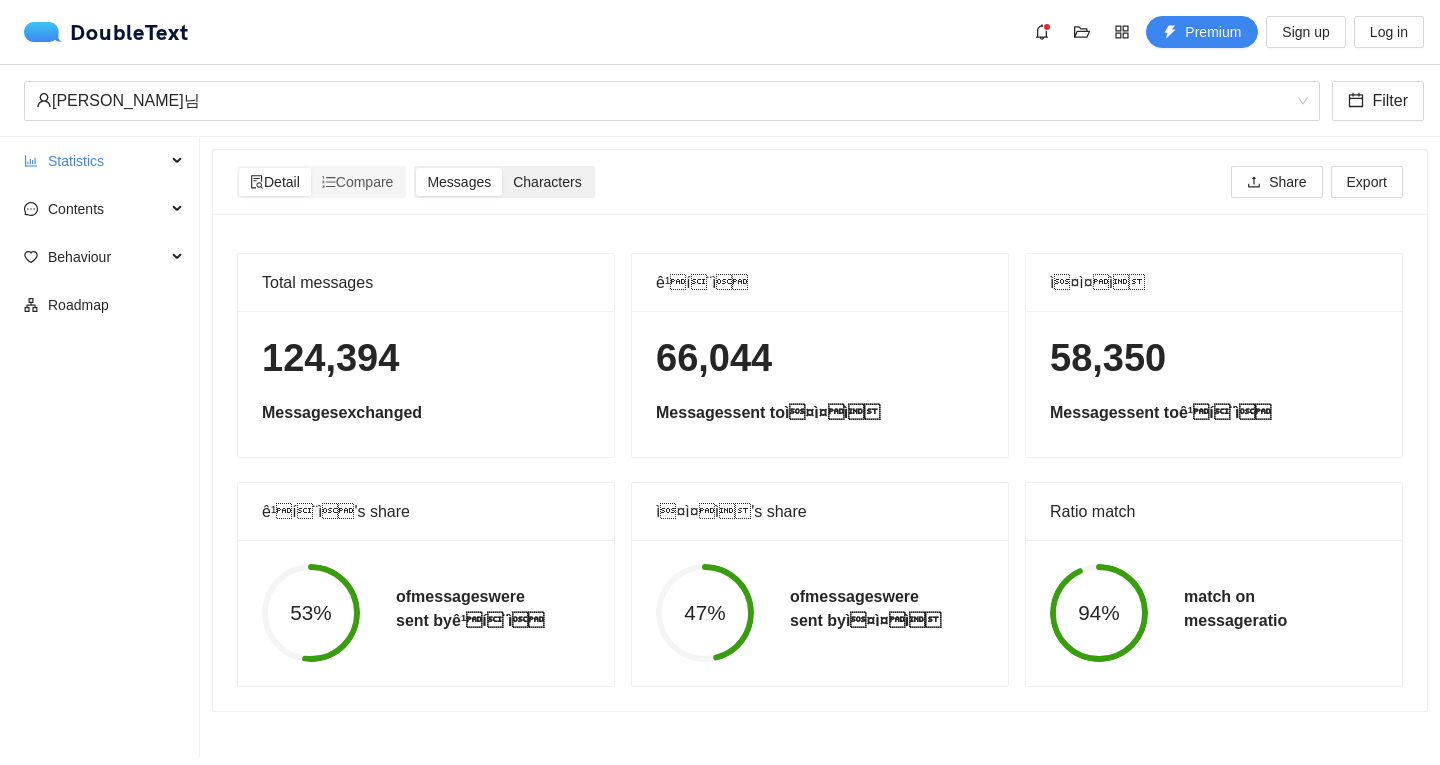 click on "Characters" at bounding box center (547, 182) 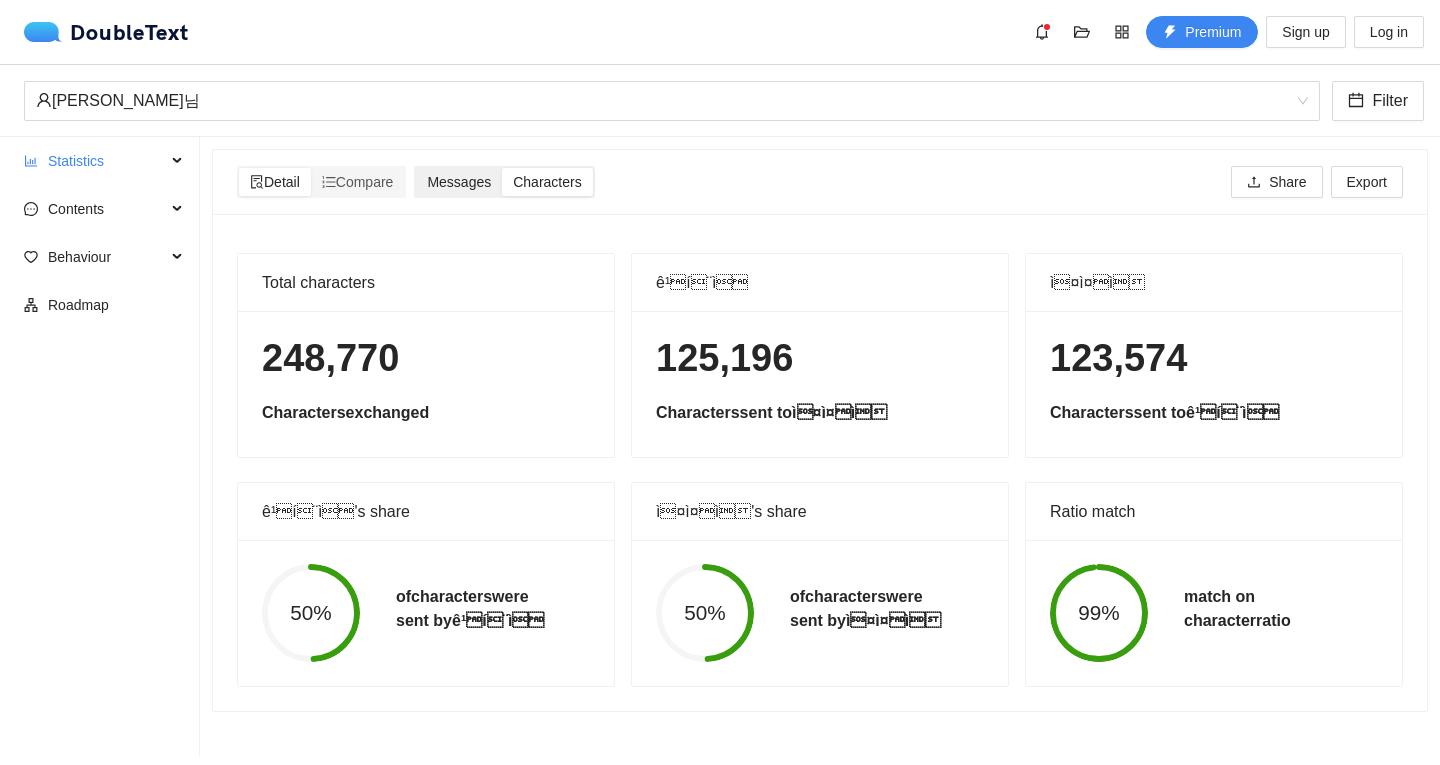 click on "Messages" at bounding box center (459, 182) 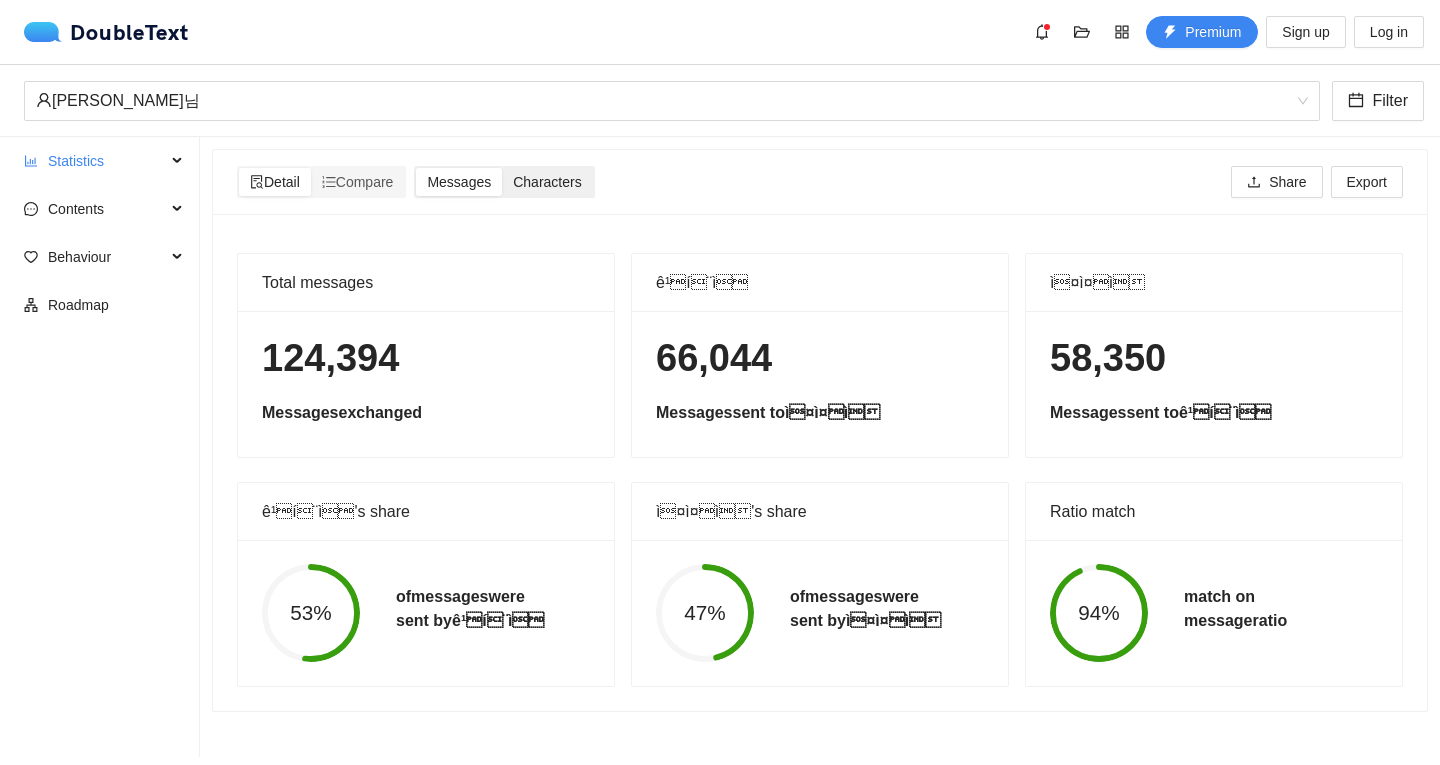 click on "Characters" at bounding box center [547, 182] 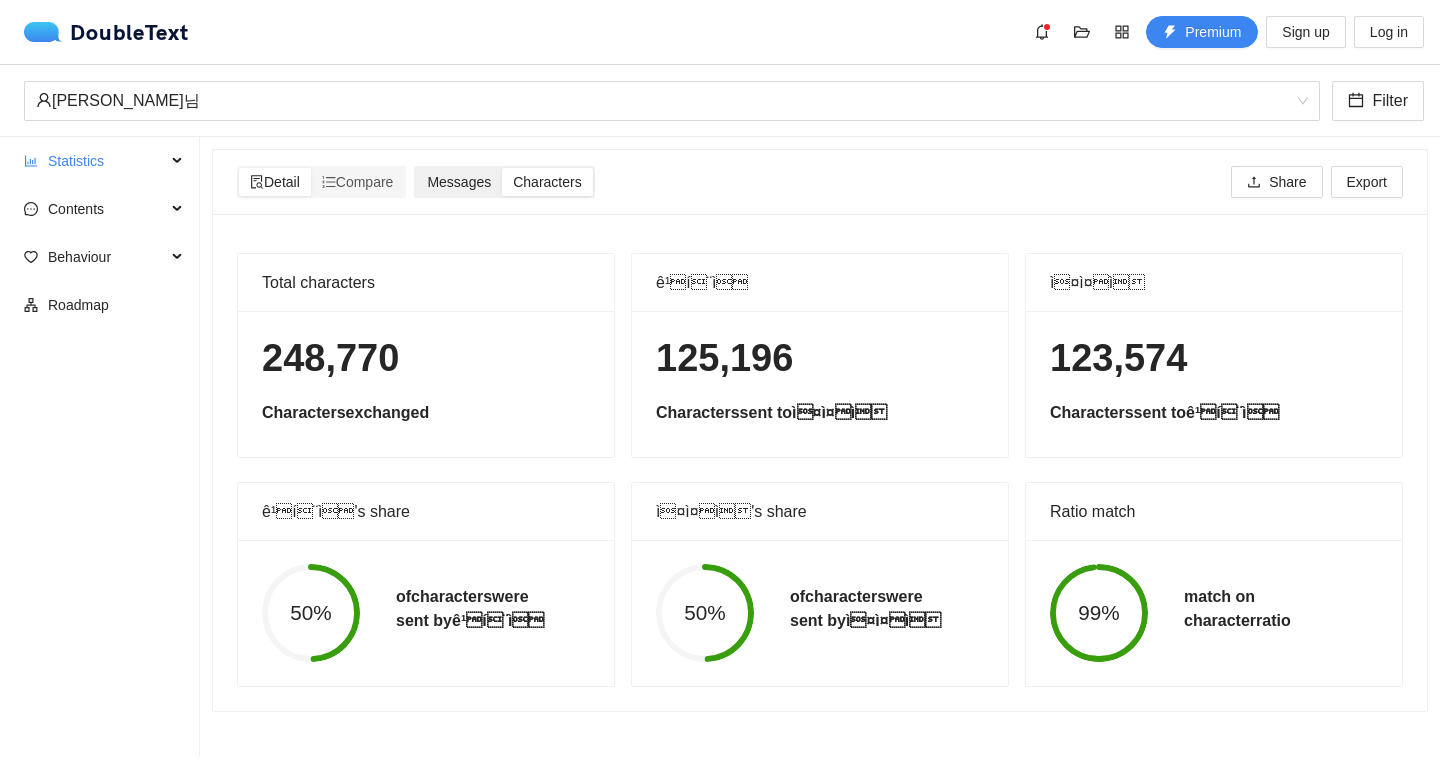 click on "Messages" at bounding box center [459, 182] 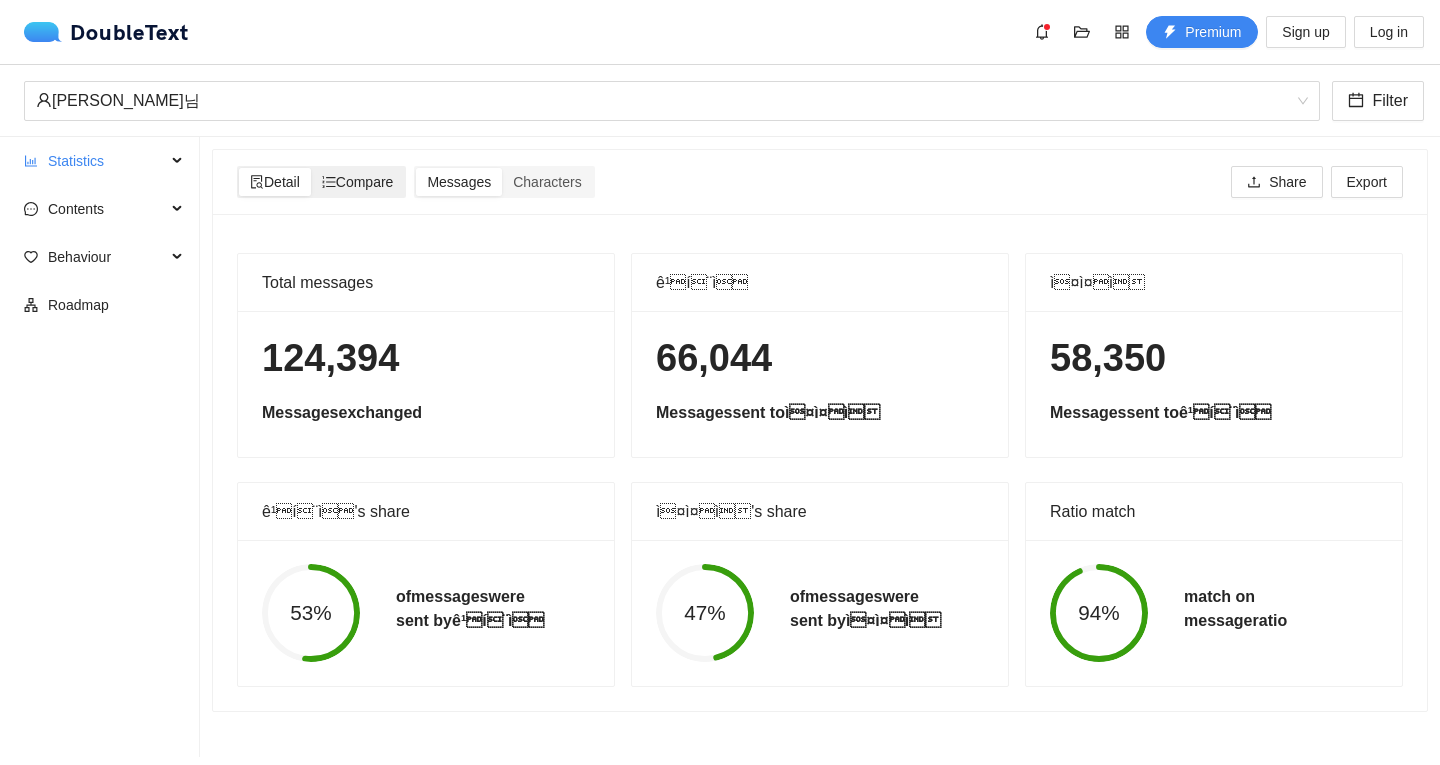 click on "Compare" at bounding box center (358, 182) 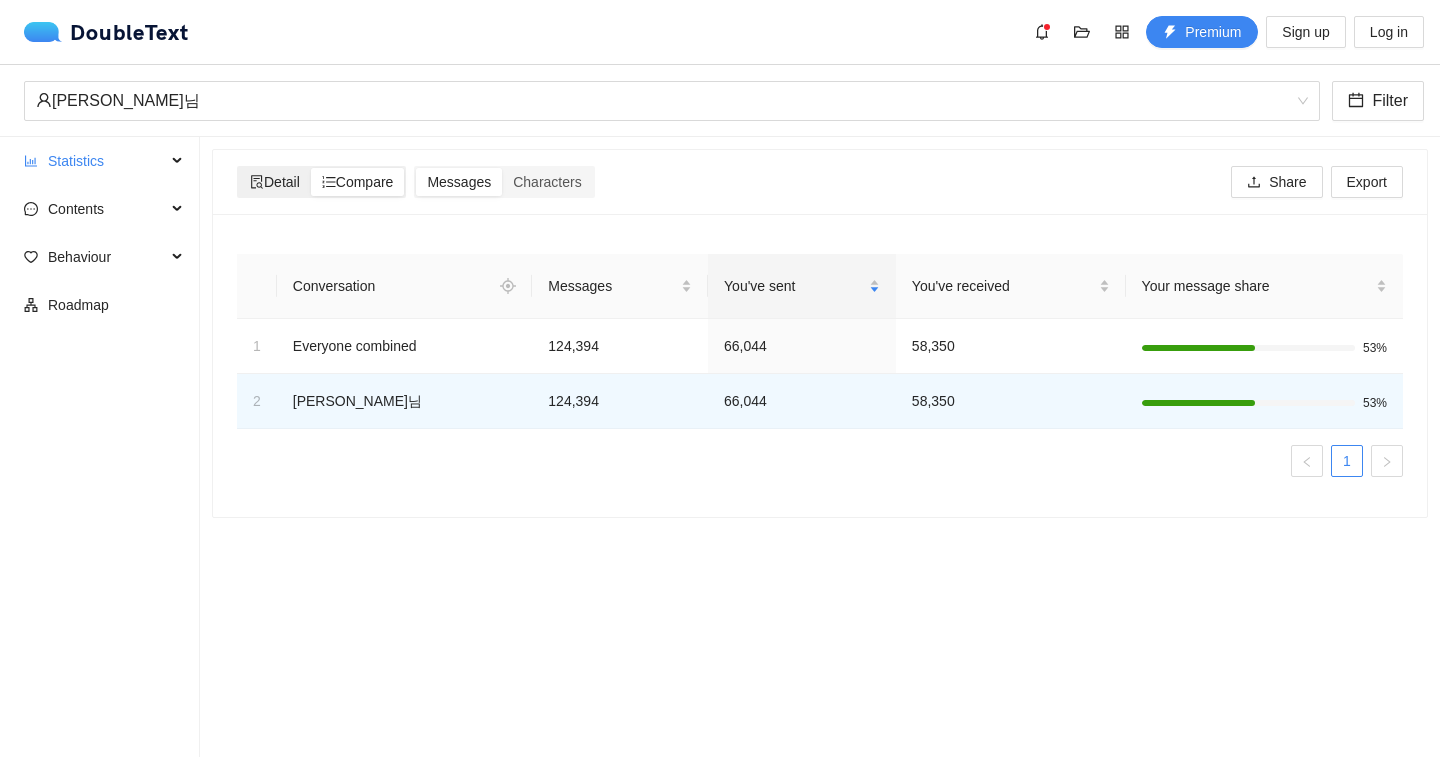 click on "Detail" at bounding box center (275, 182) 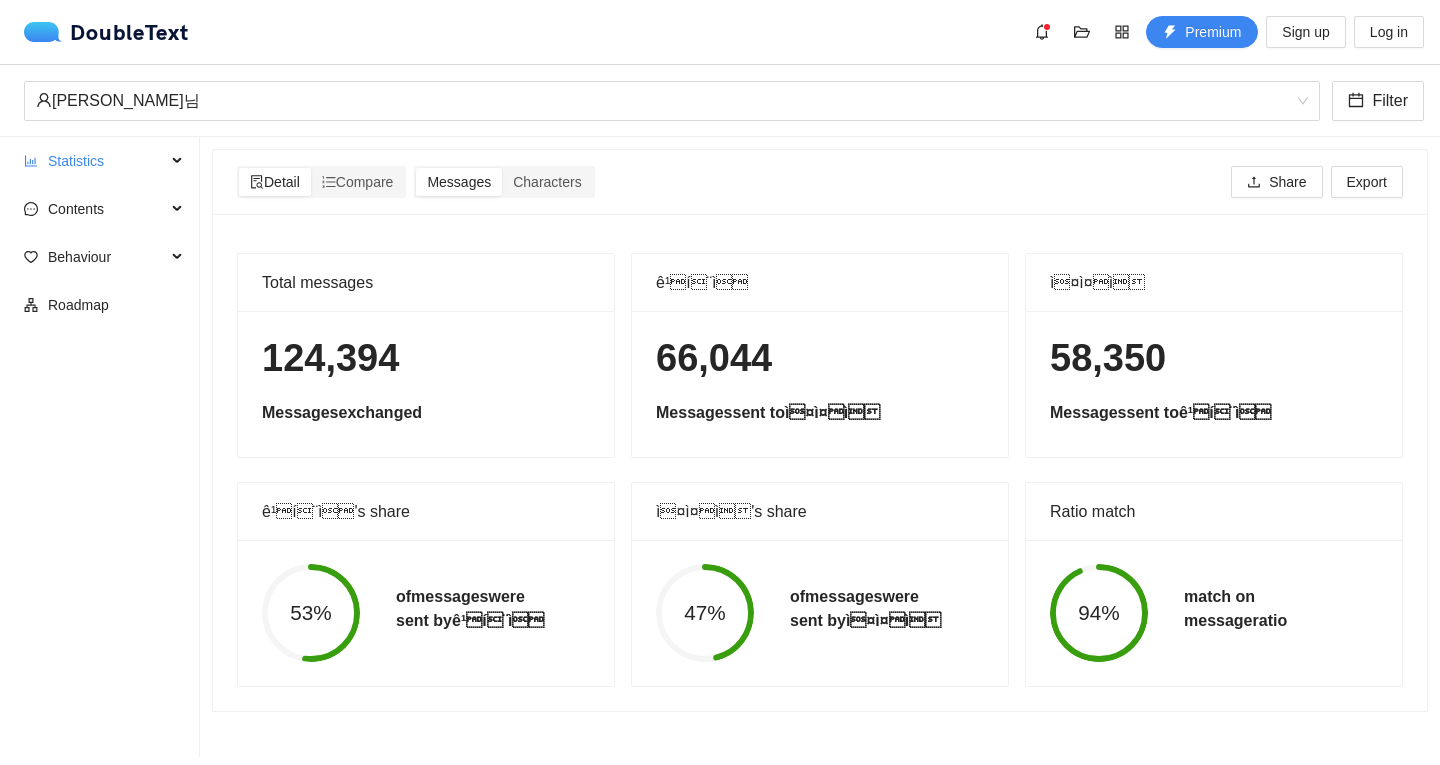 click on "Detail  Compare Messages Characters Share Export" at bounding box center (820, 182) 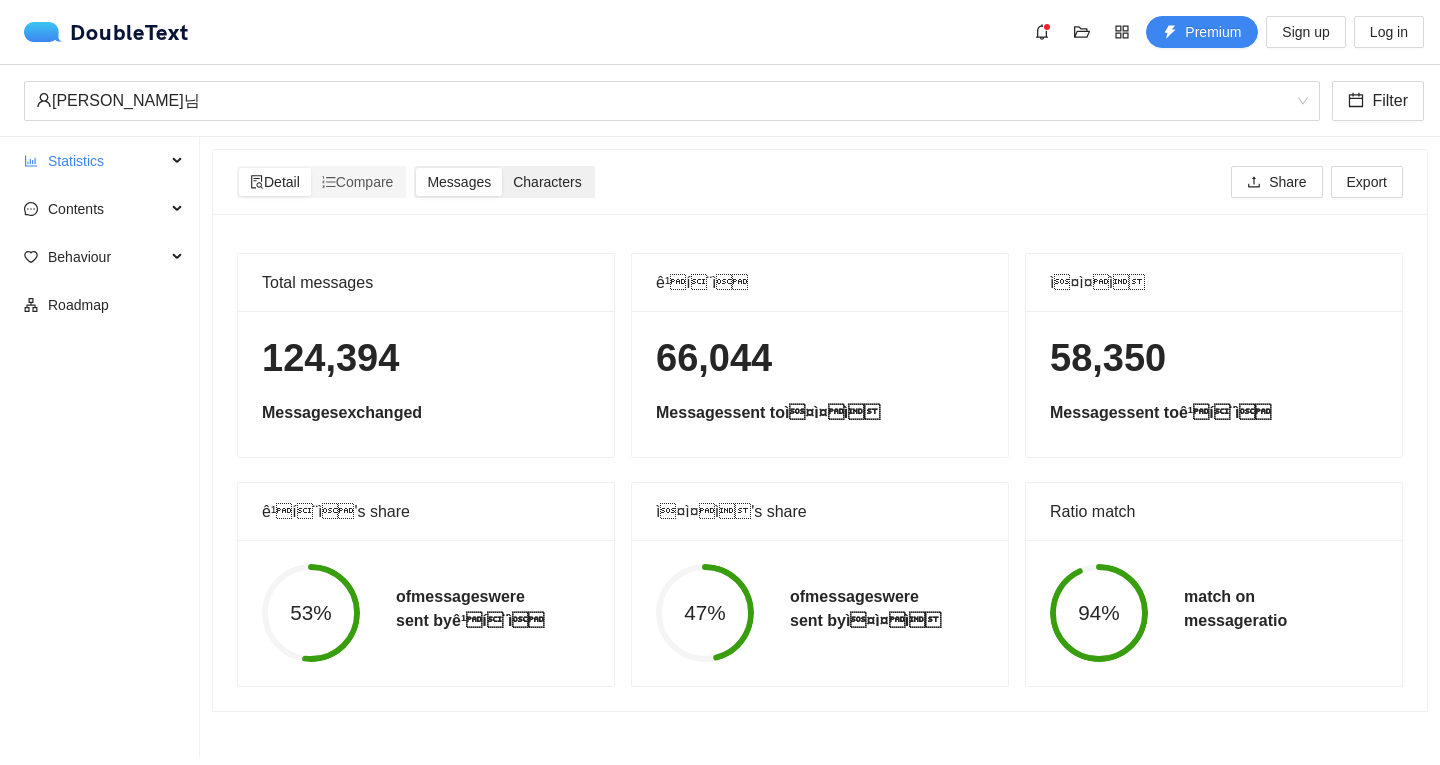 click on "Characters" at bounding box center [547, 182] 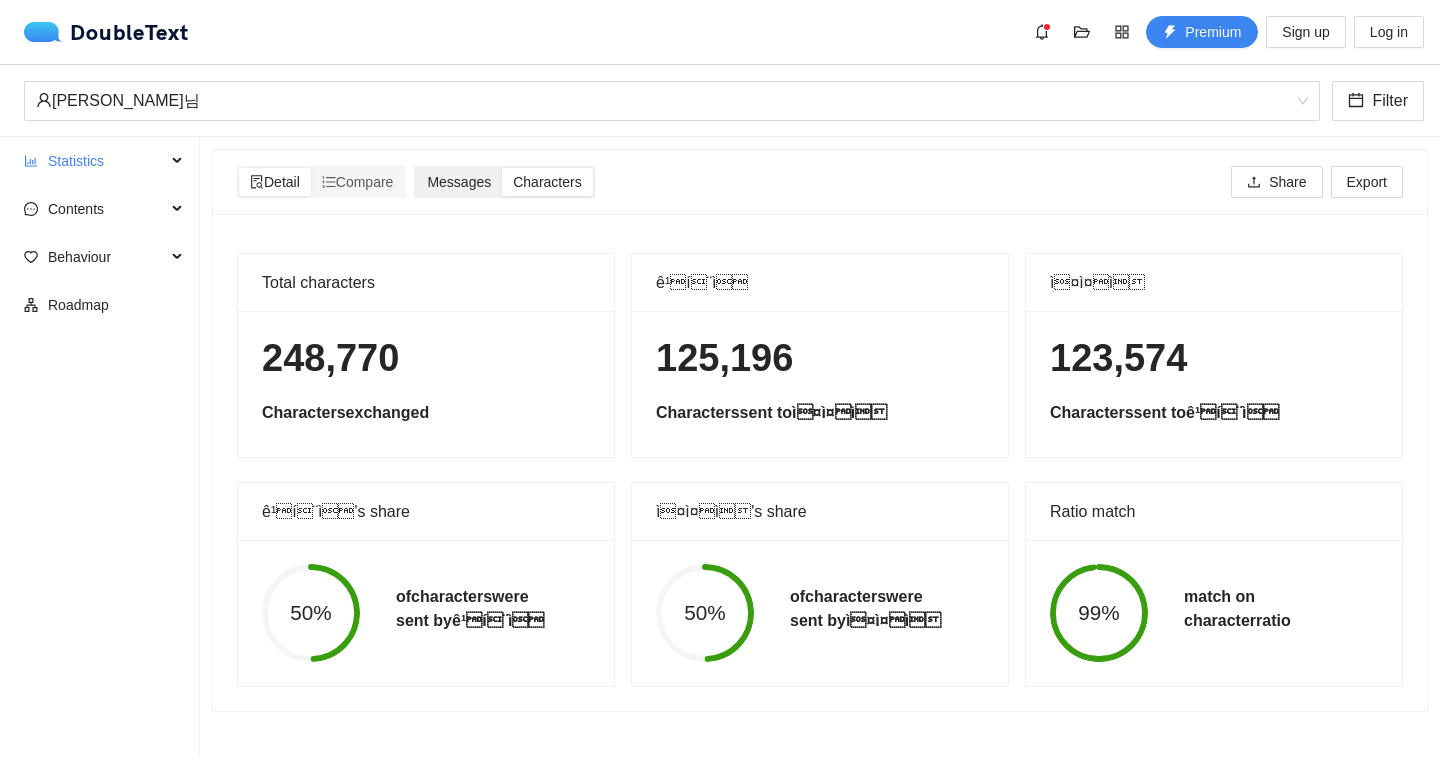 click on "Messages" at bounding box center (459, 182) 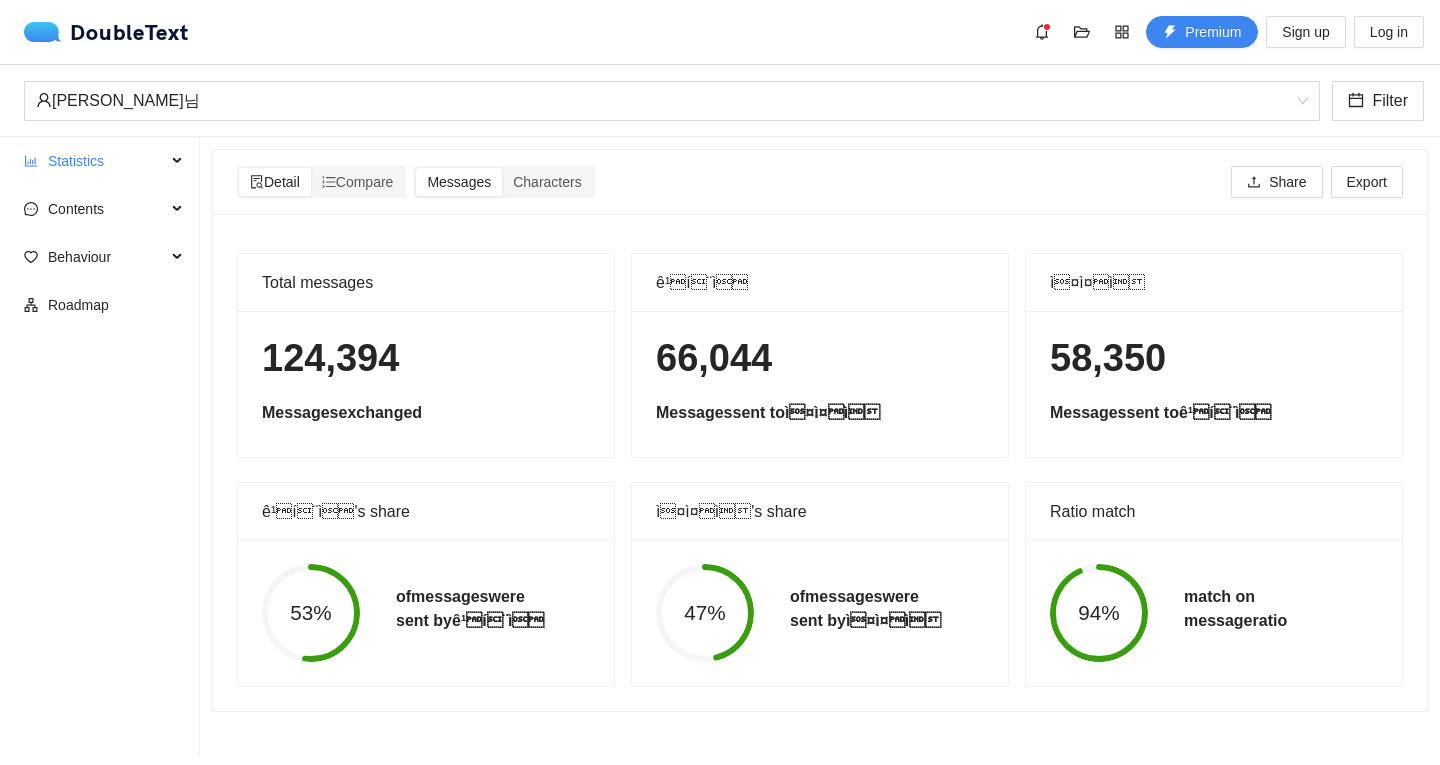 click on "Detail  Compare Messages Characters Share Export" at bounding box center (820, 182) 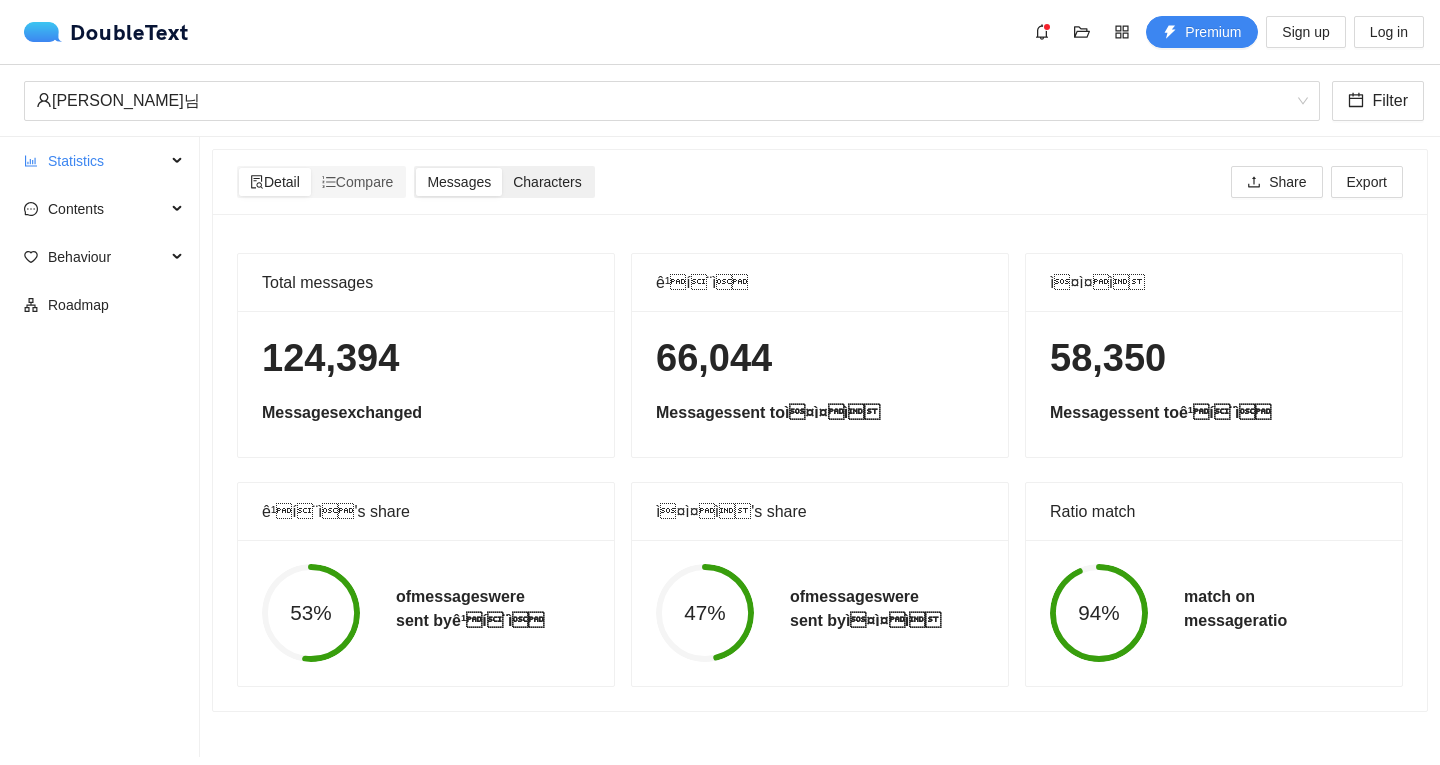 click on "Characters" at bounding box center (547, 182) 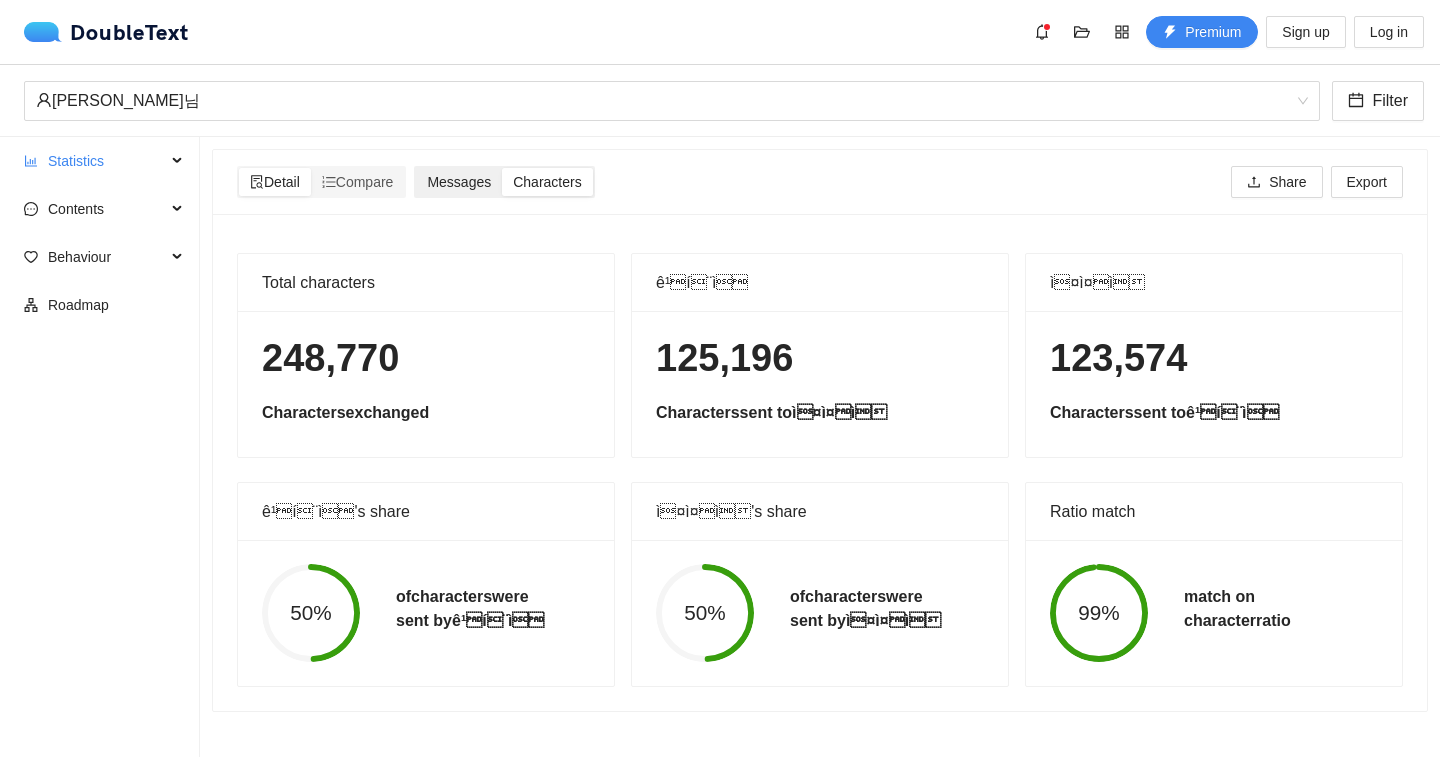 click on "Messages" at bounding box center (459, 182) 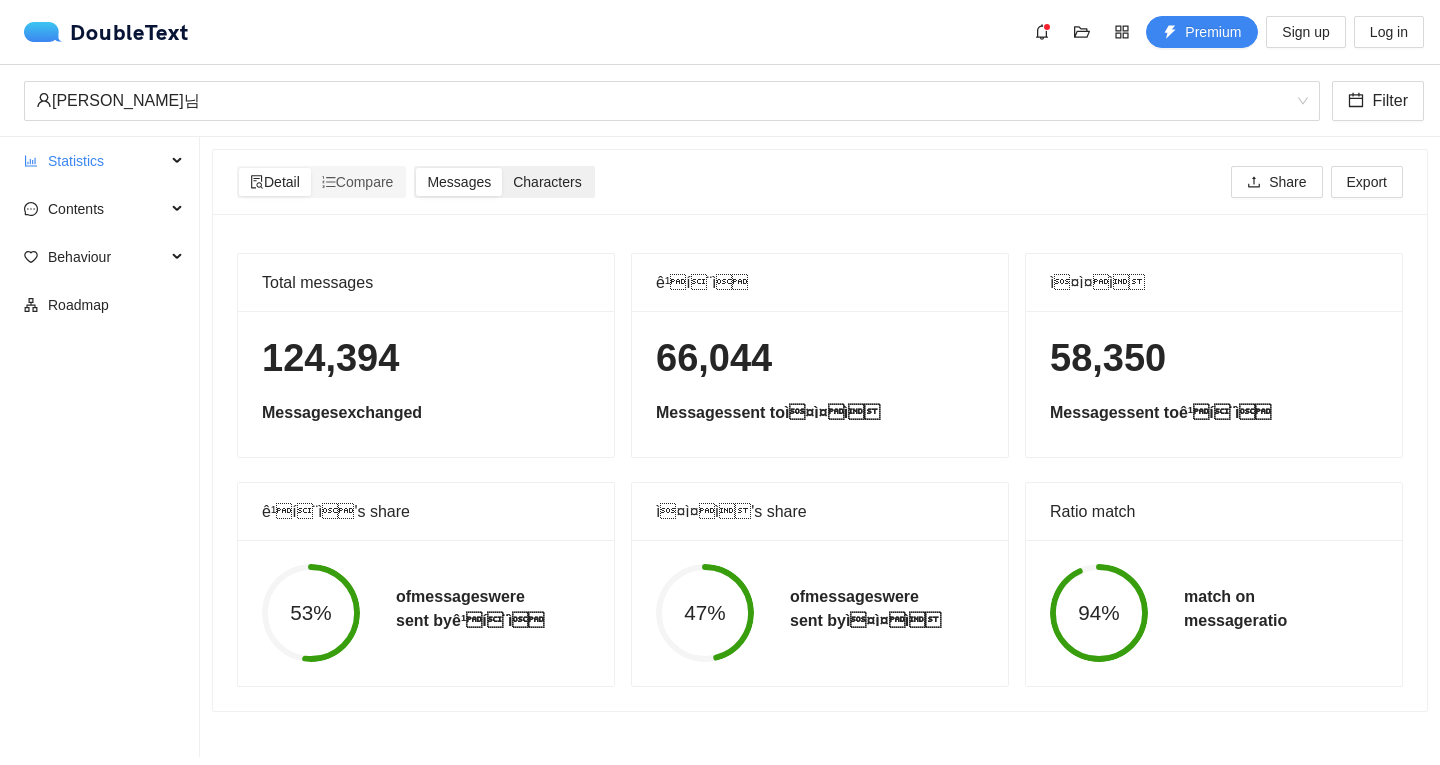 click on "Characters" at bounding box center (547, 182) 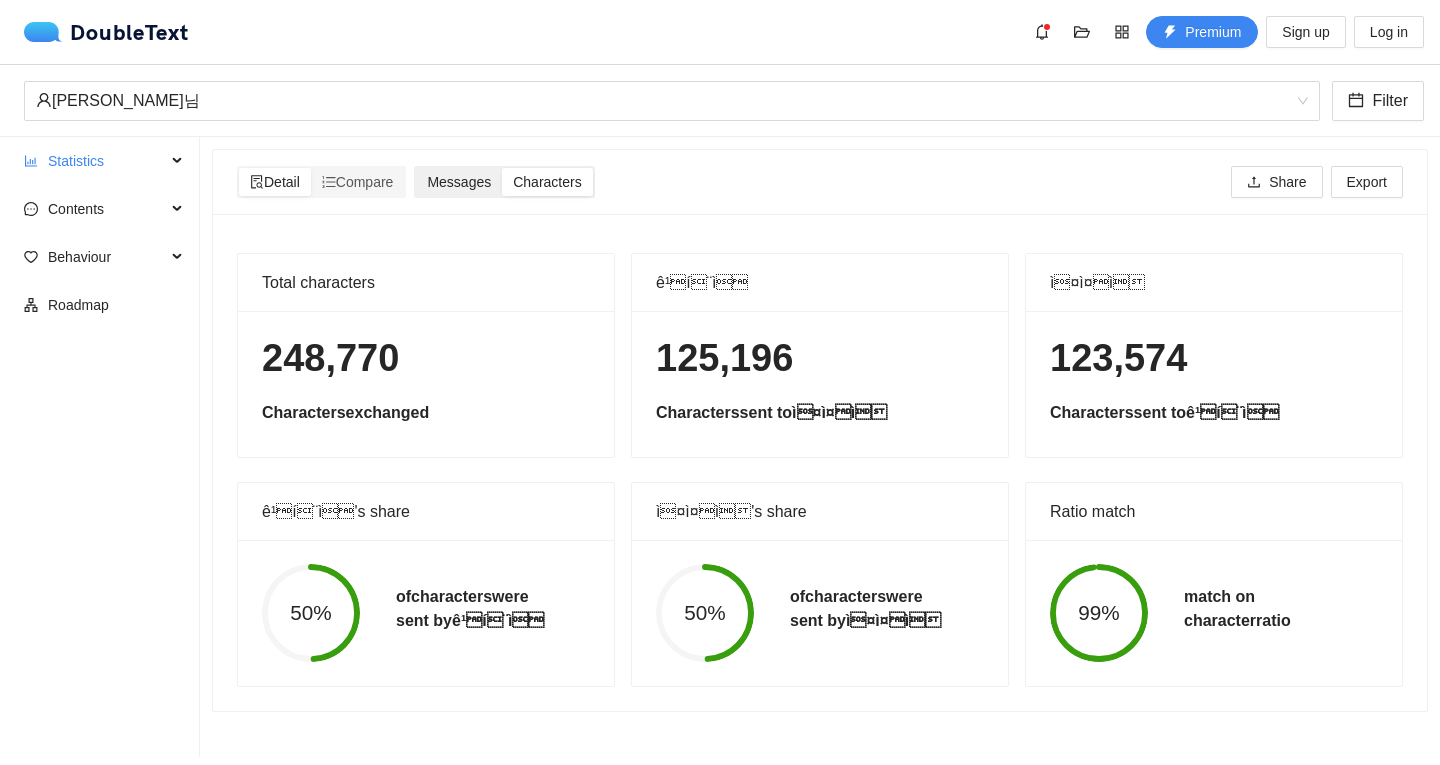 click on "Messages" at bounding box center (459, 182) 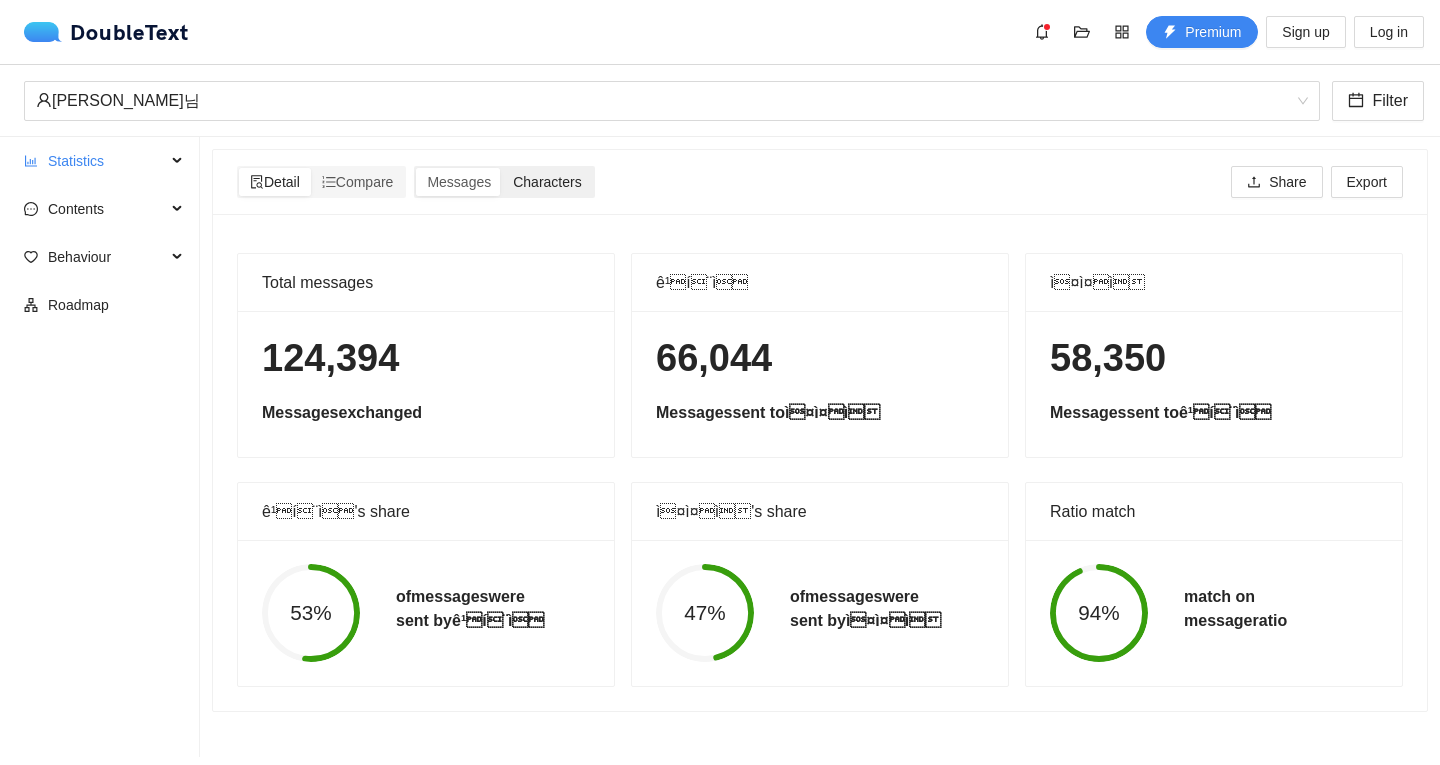 click on "Characters" at bounding box center (547, 182) 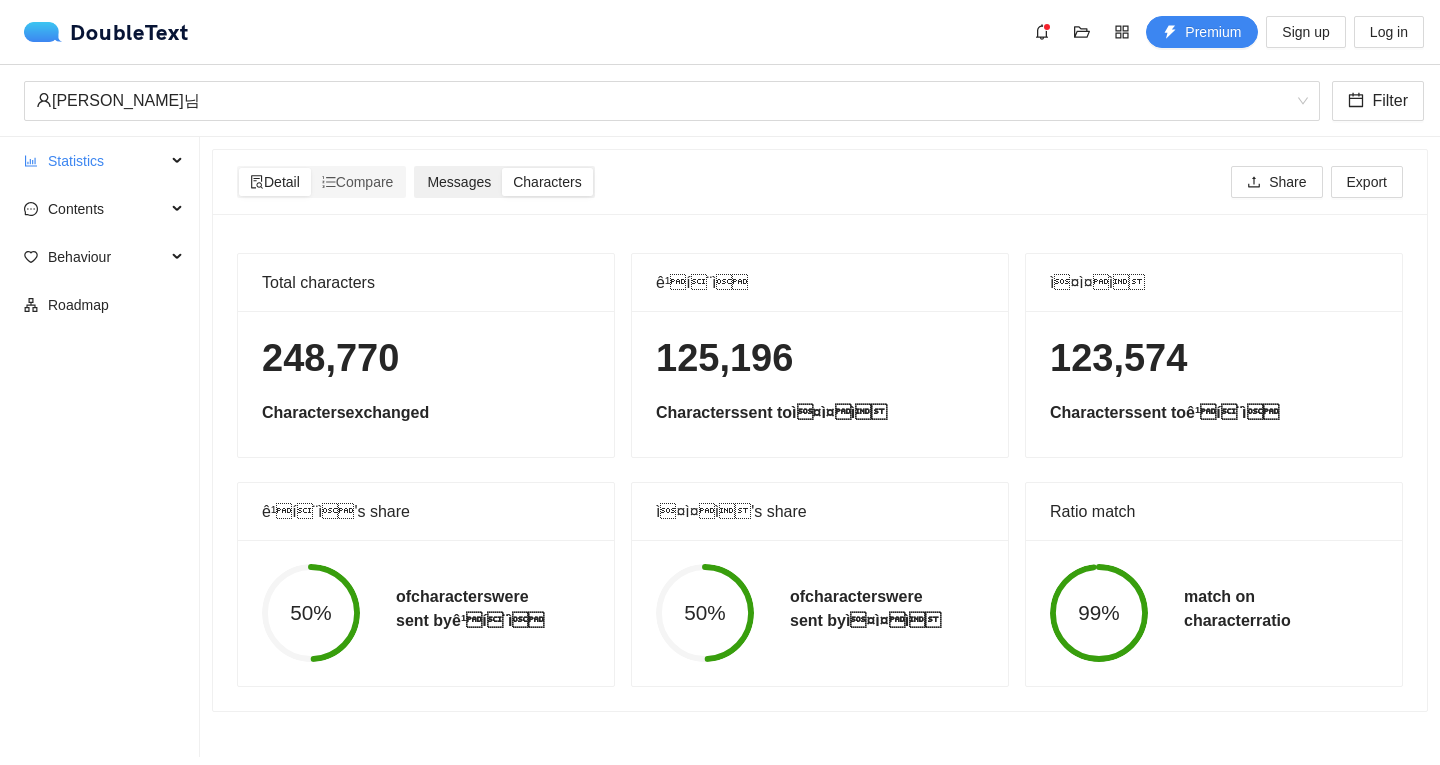 click on "Messages" at bounding box center [459, 182] 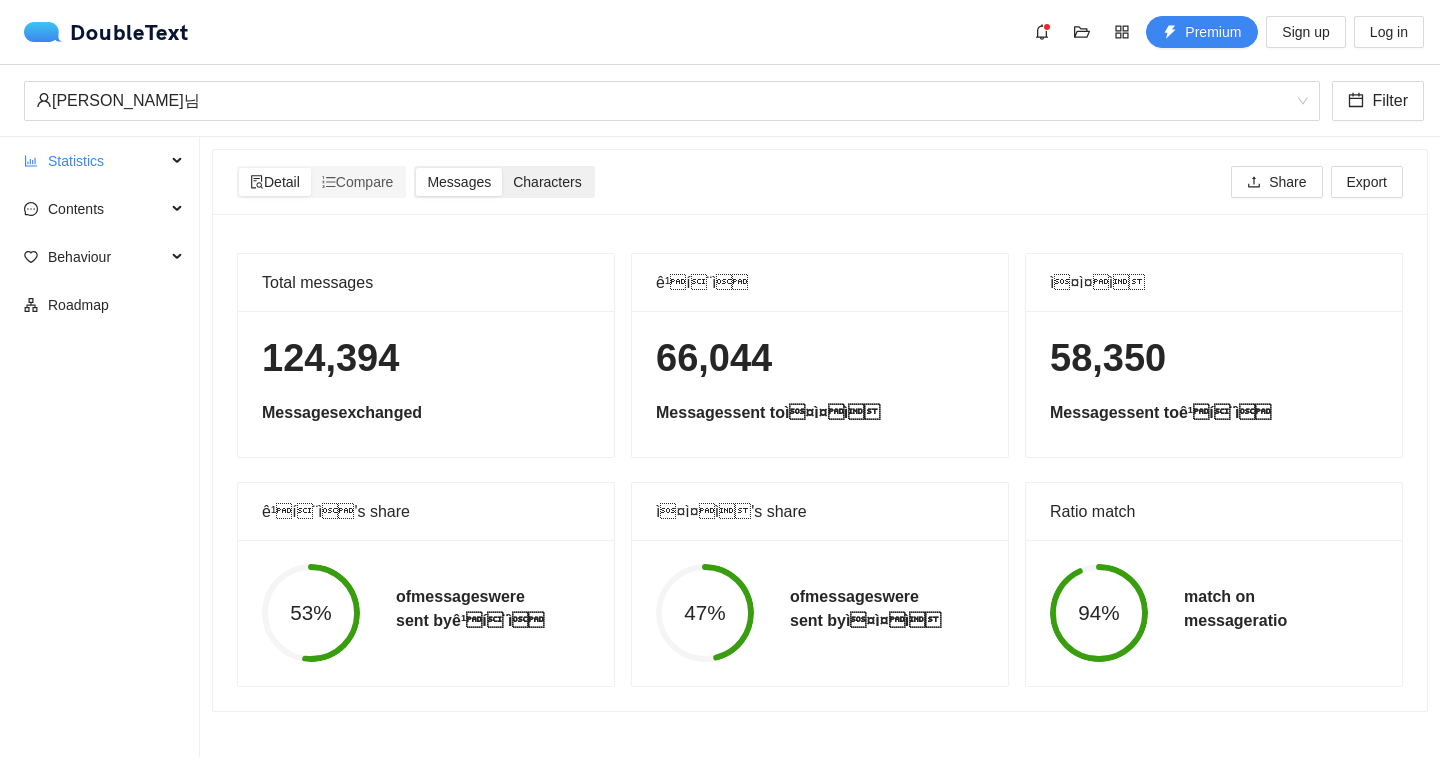 click on "Characters" at bounding box center (547, 182) 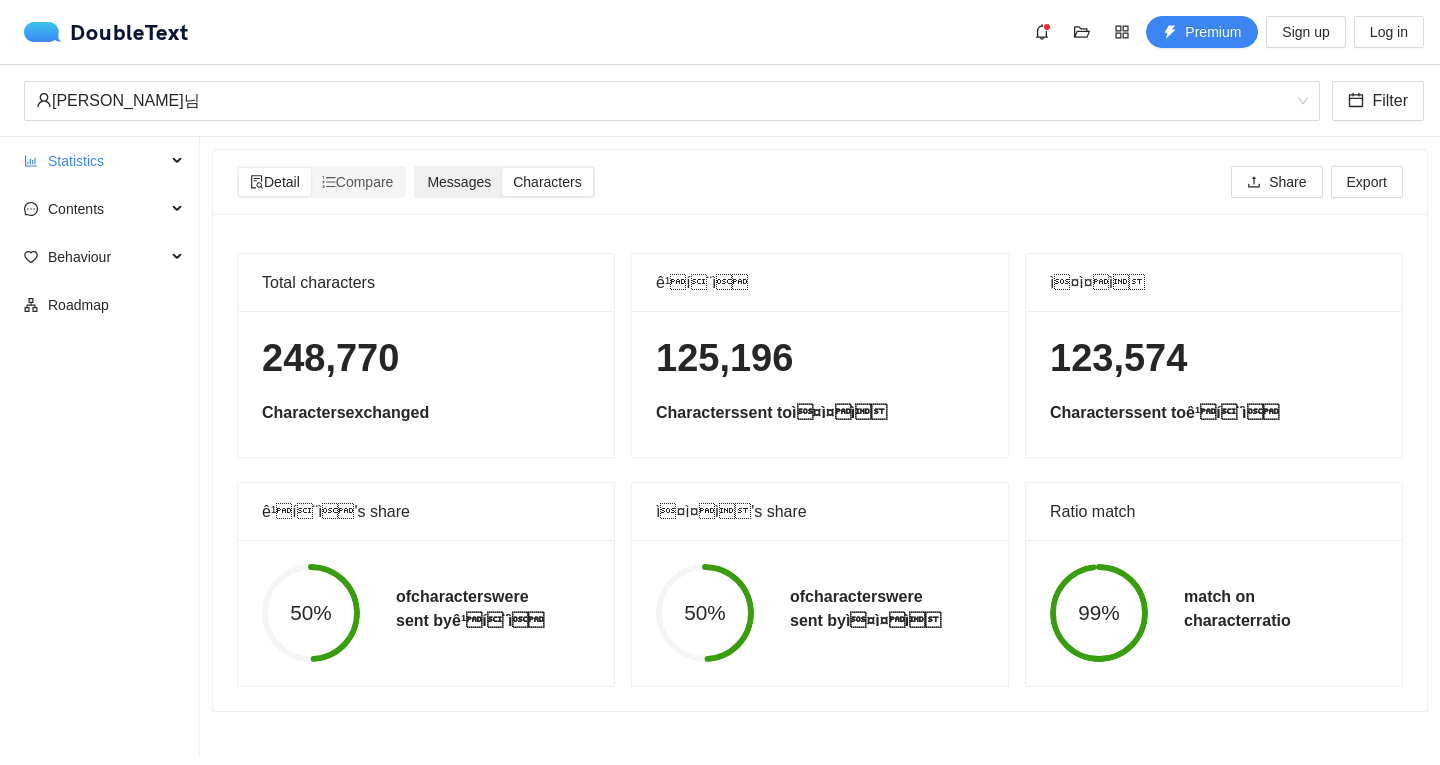 click on "Messages" at bounding box center (459, 182) 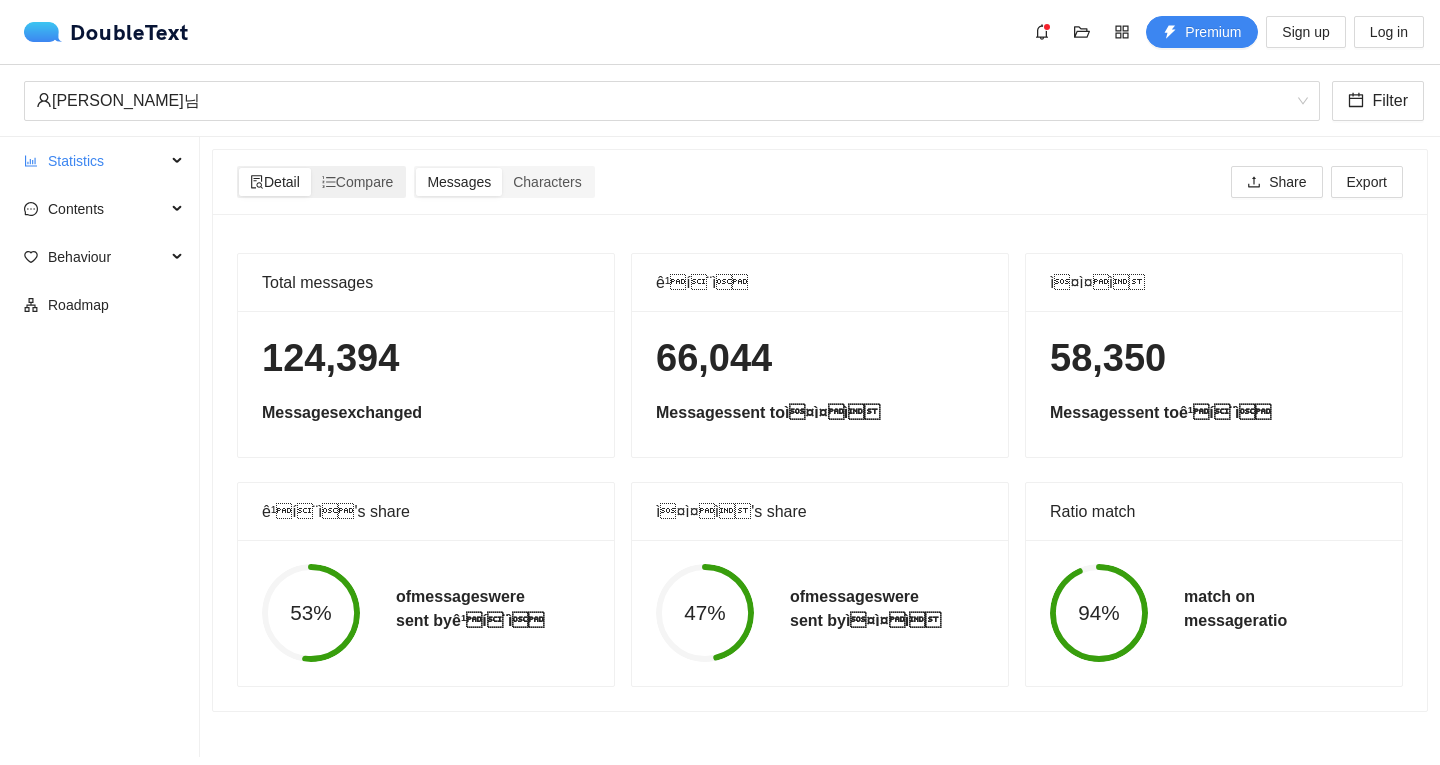 click 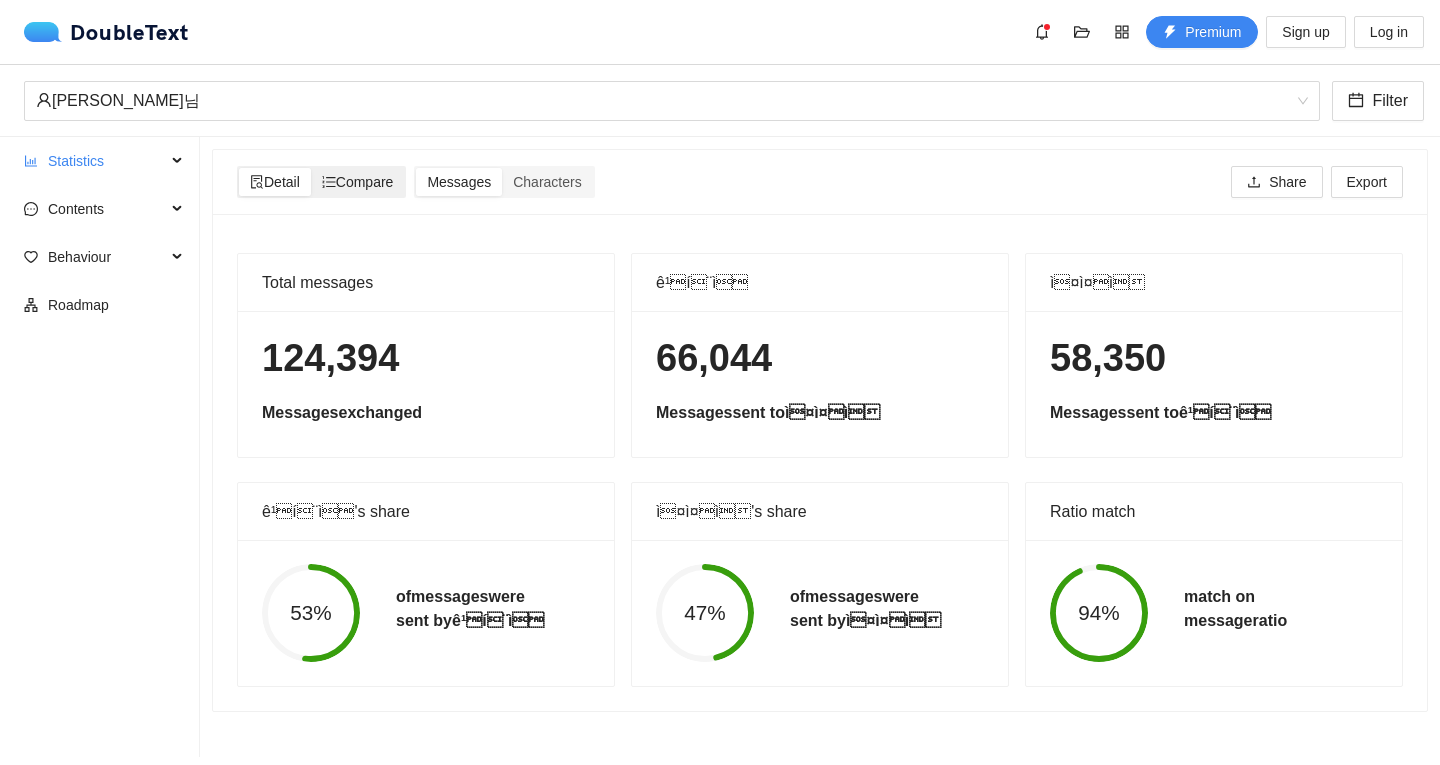 click on "Compare" at bounding box center [358, 182] 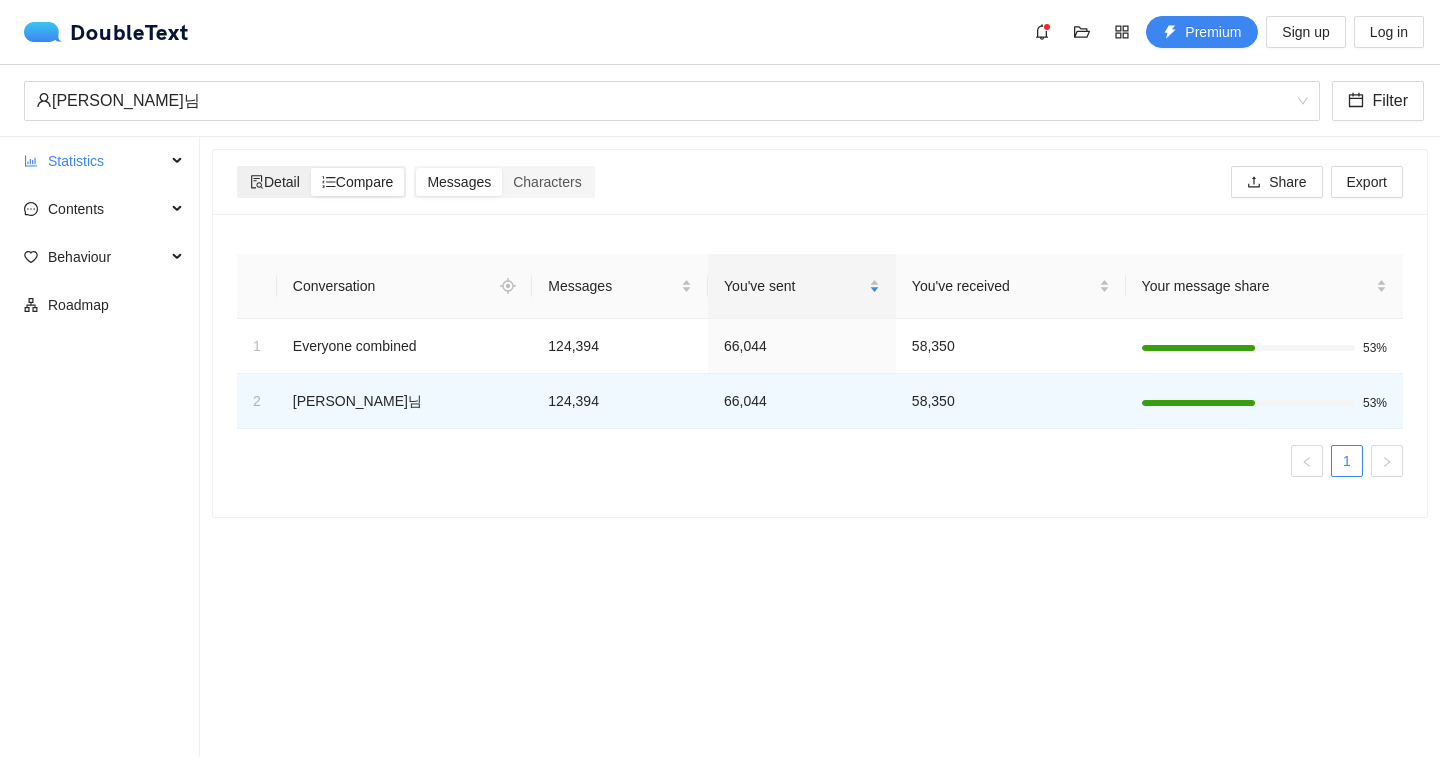 click on "Detail" at bounding box center (275, 182) 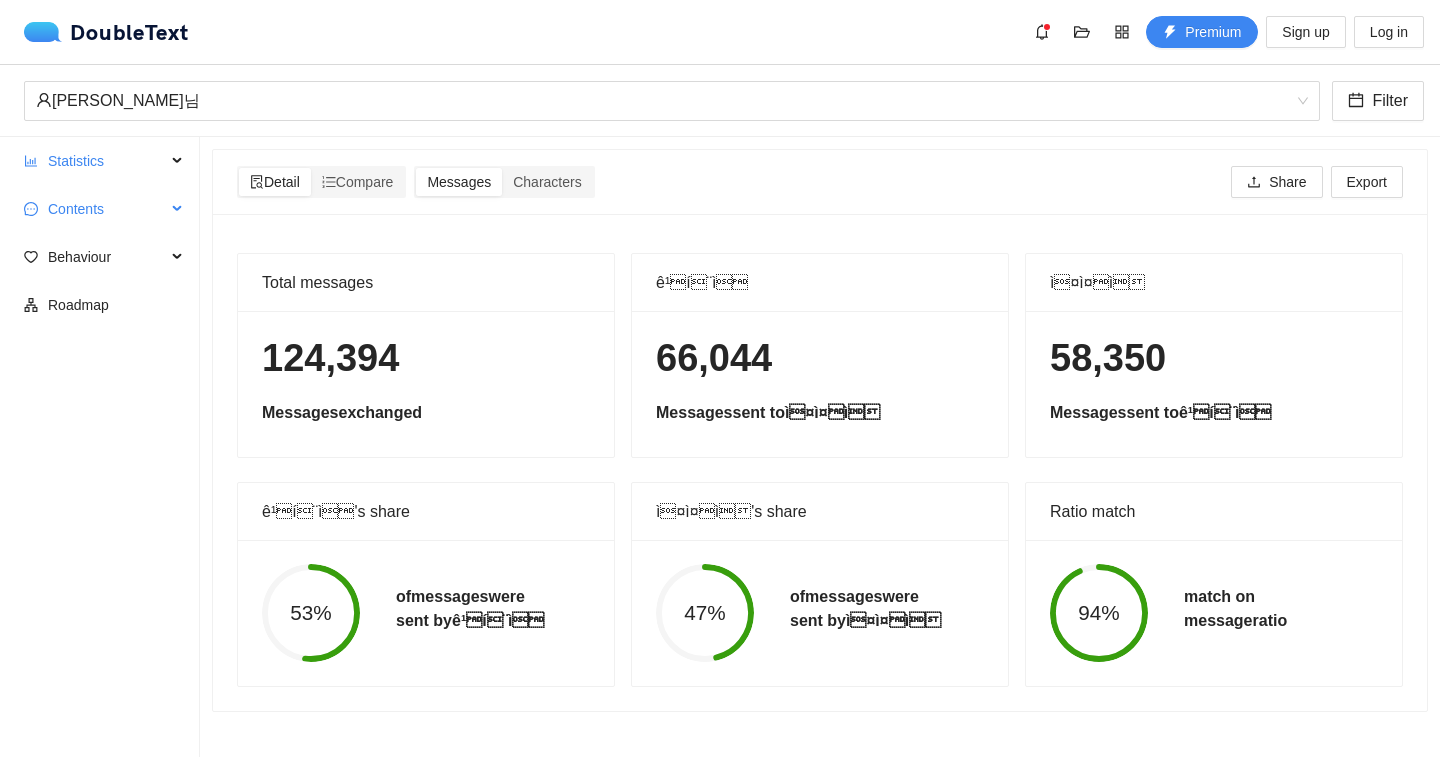 click on "Contents" at bounding box center (107, 209) 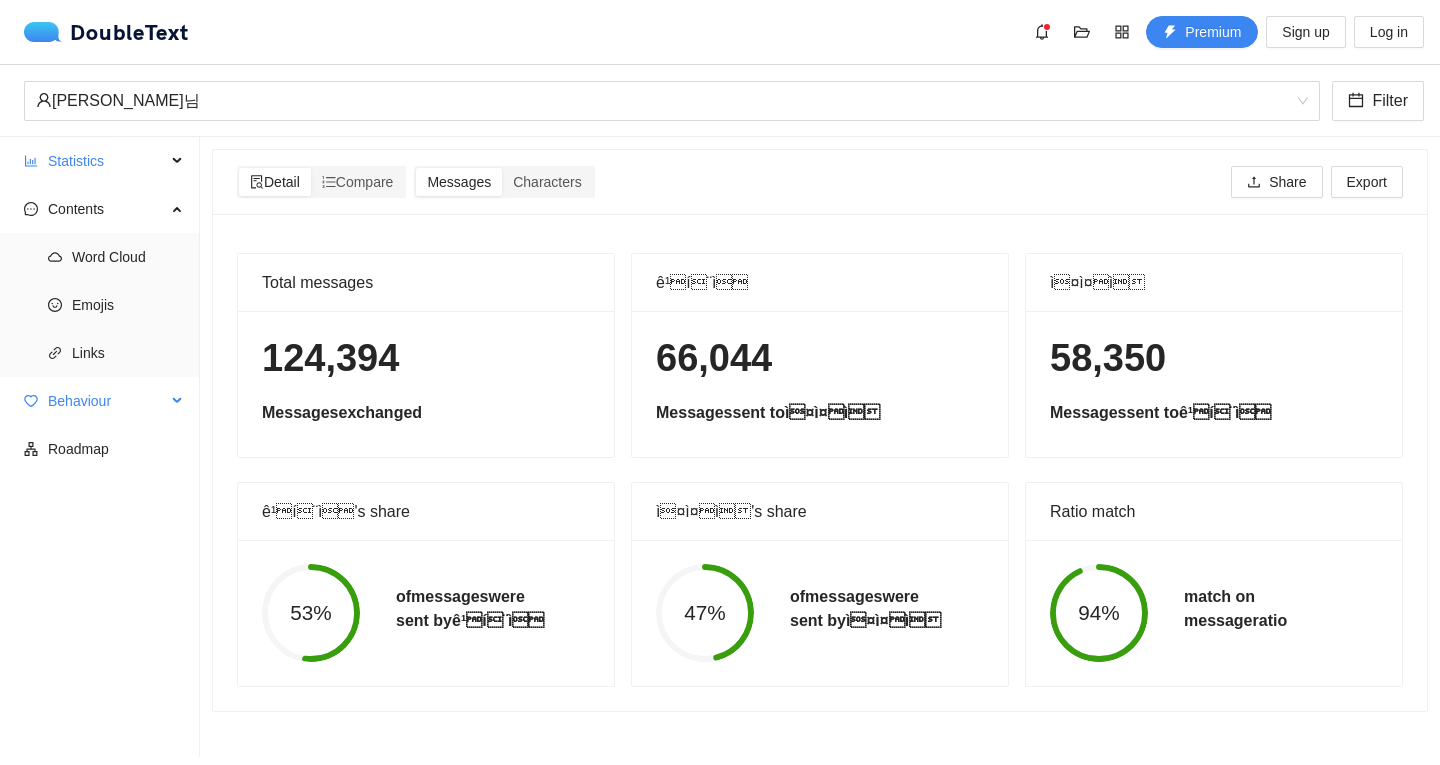 click on "Behaviour" at bounding box center [107, 401] 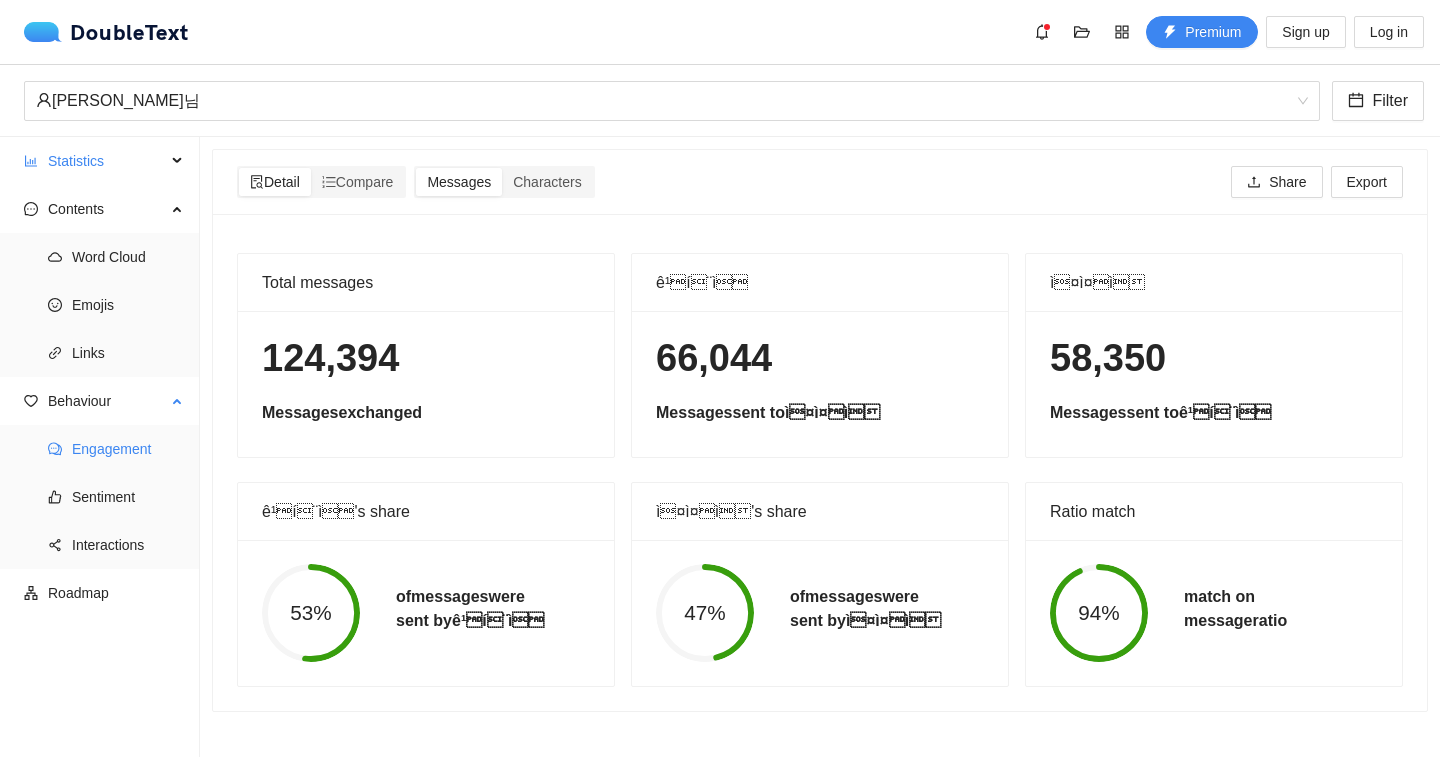 click on "Engagement" at bounding box center (128, 449) 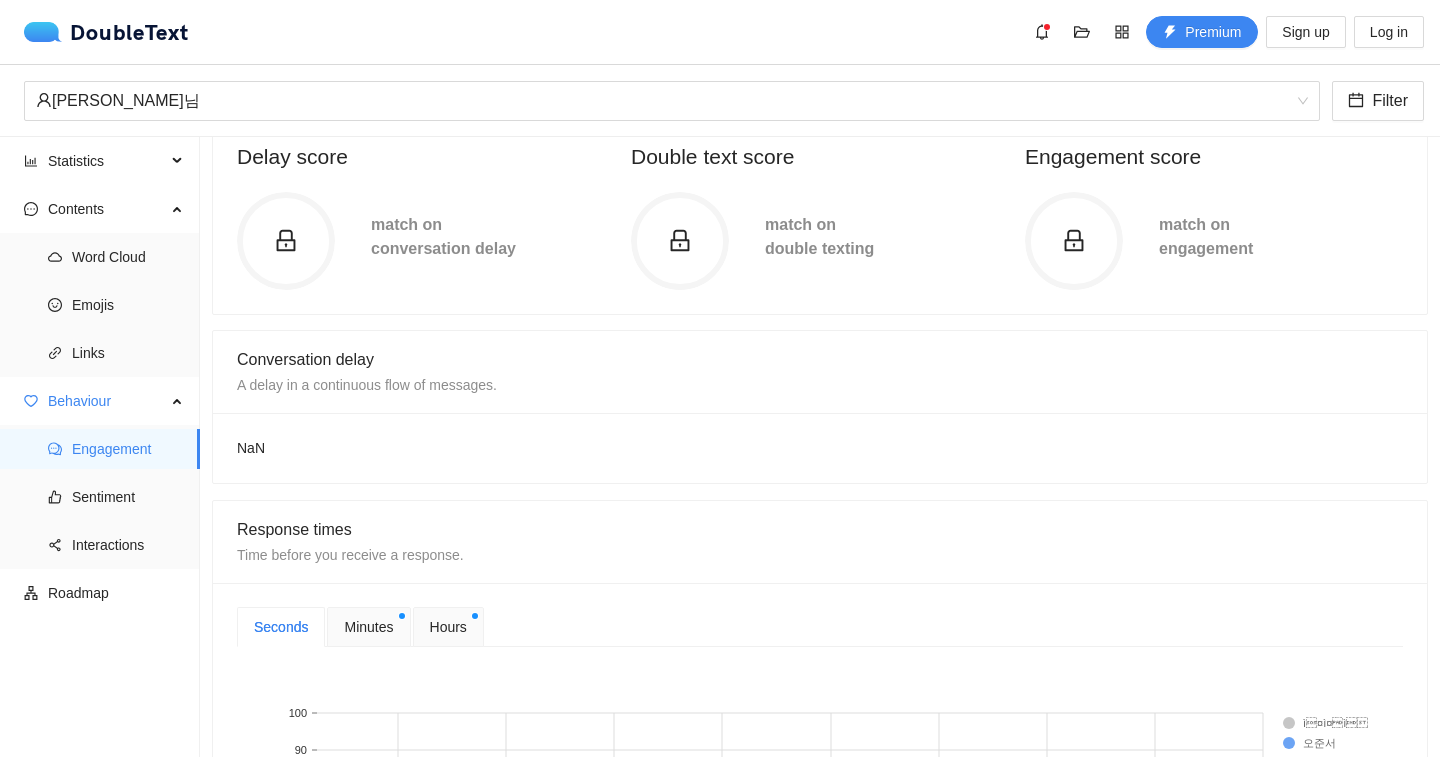 scroll, scrollTop: 100, scrollLeft: 0, axis: vertical 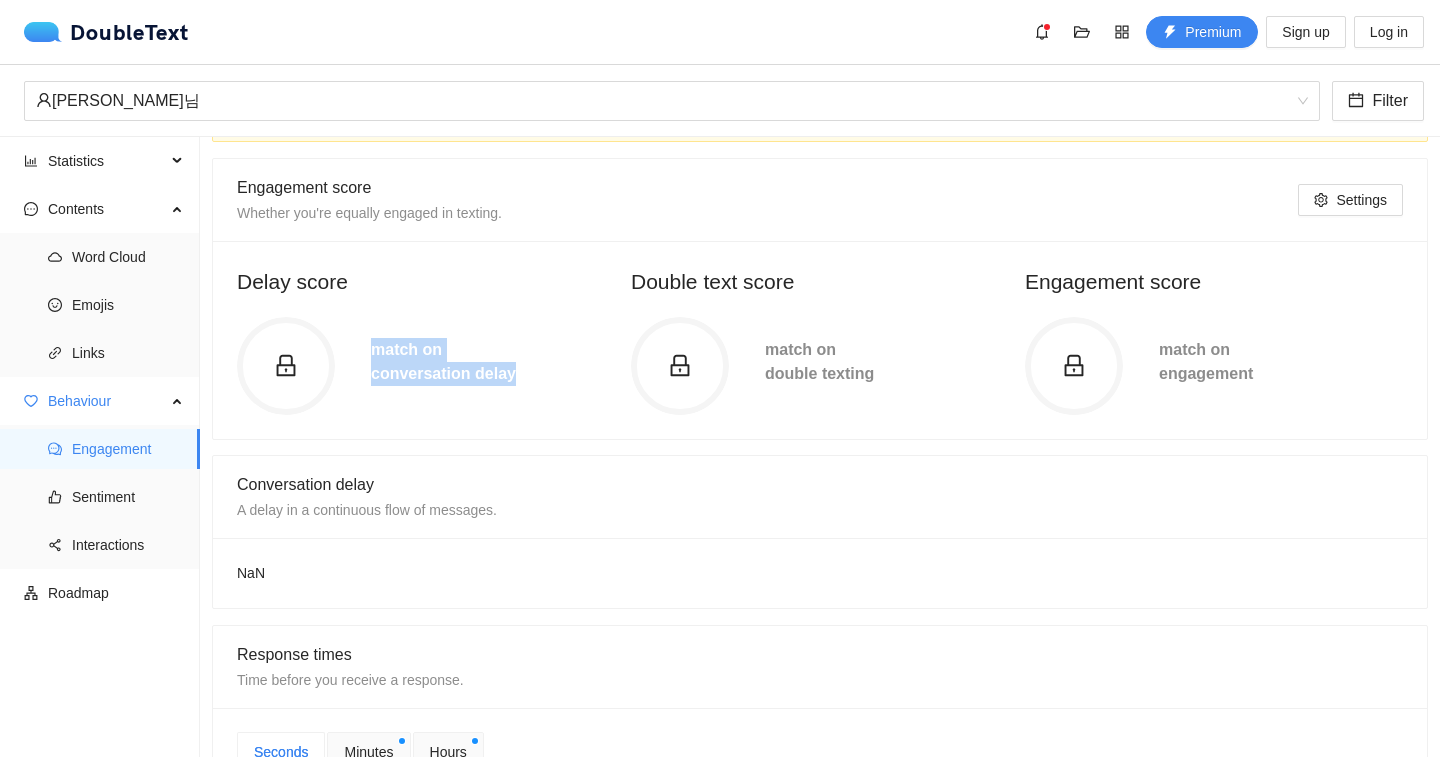 drag, startPoint x: 532, startPoint y: 373, endPoint x: 358, endPoint y: 351, distance: 175.38528 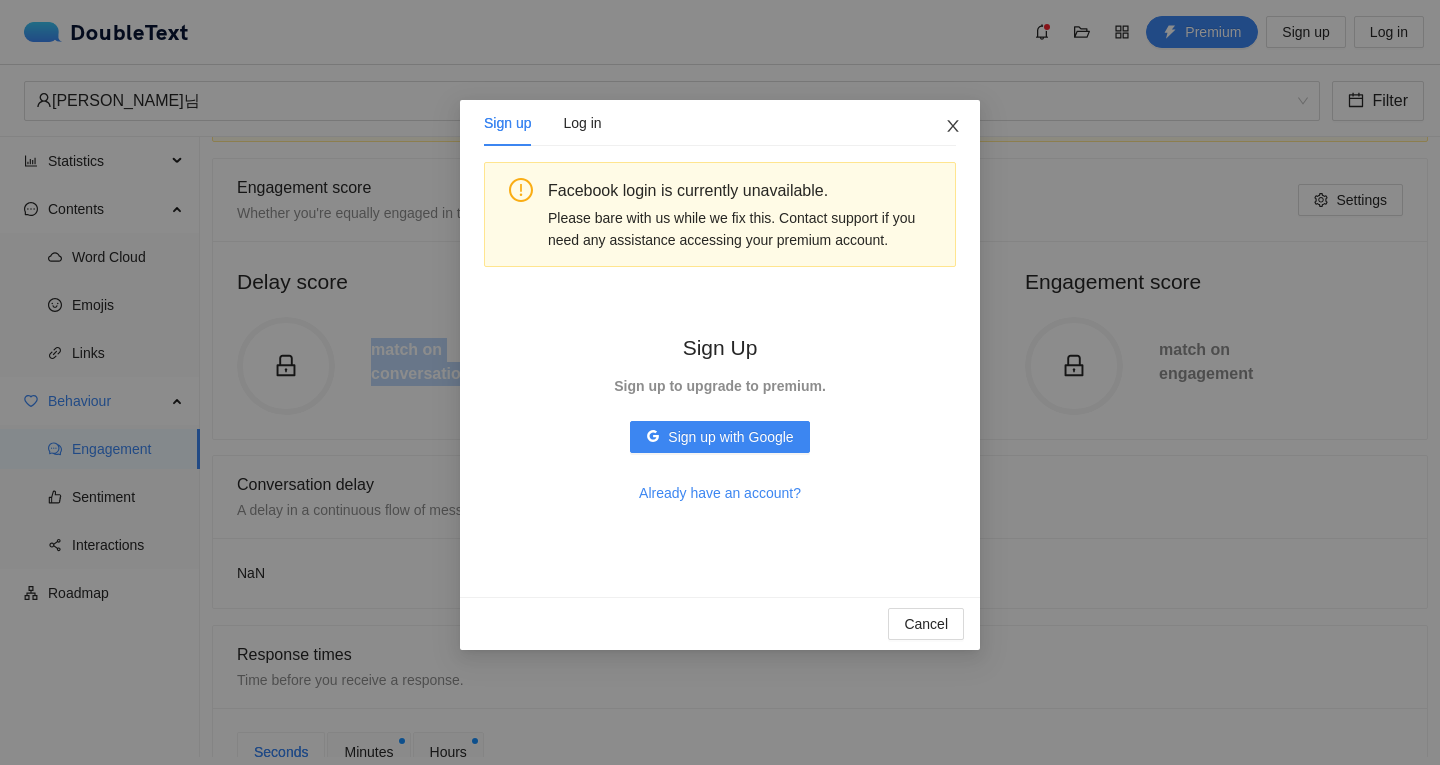 click 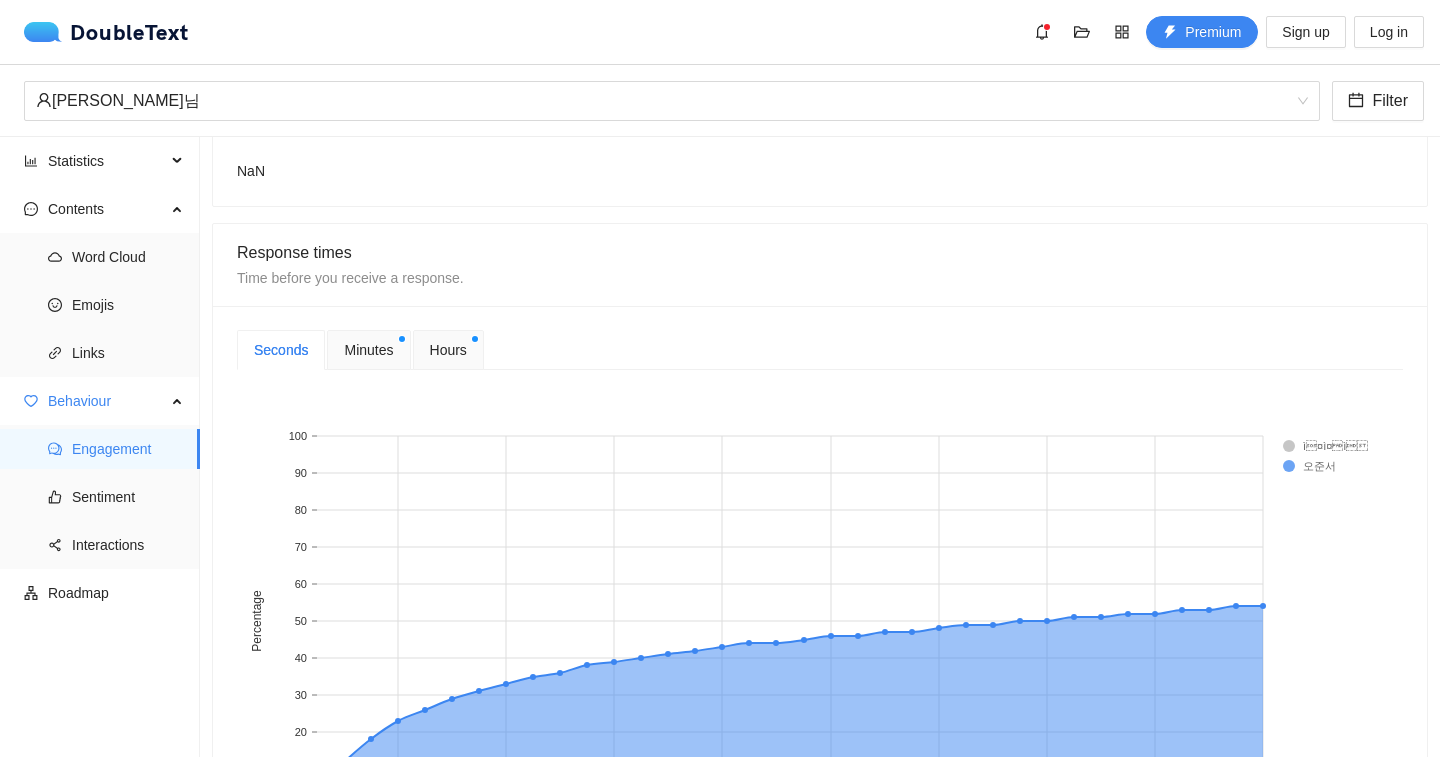 scroll, scrollTop: 500, scrollLeft: 0, axis: vertical 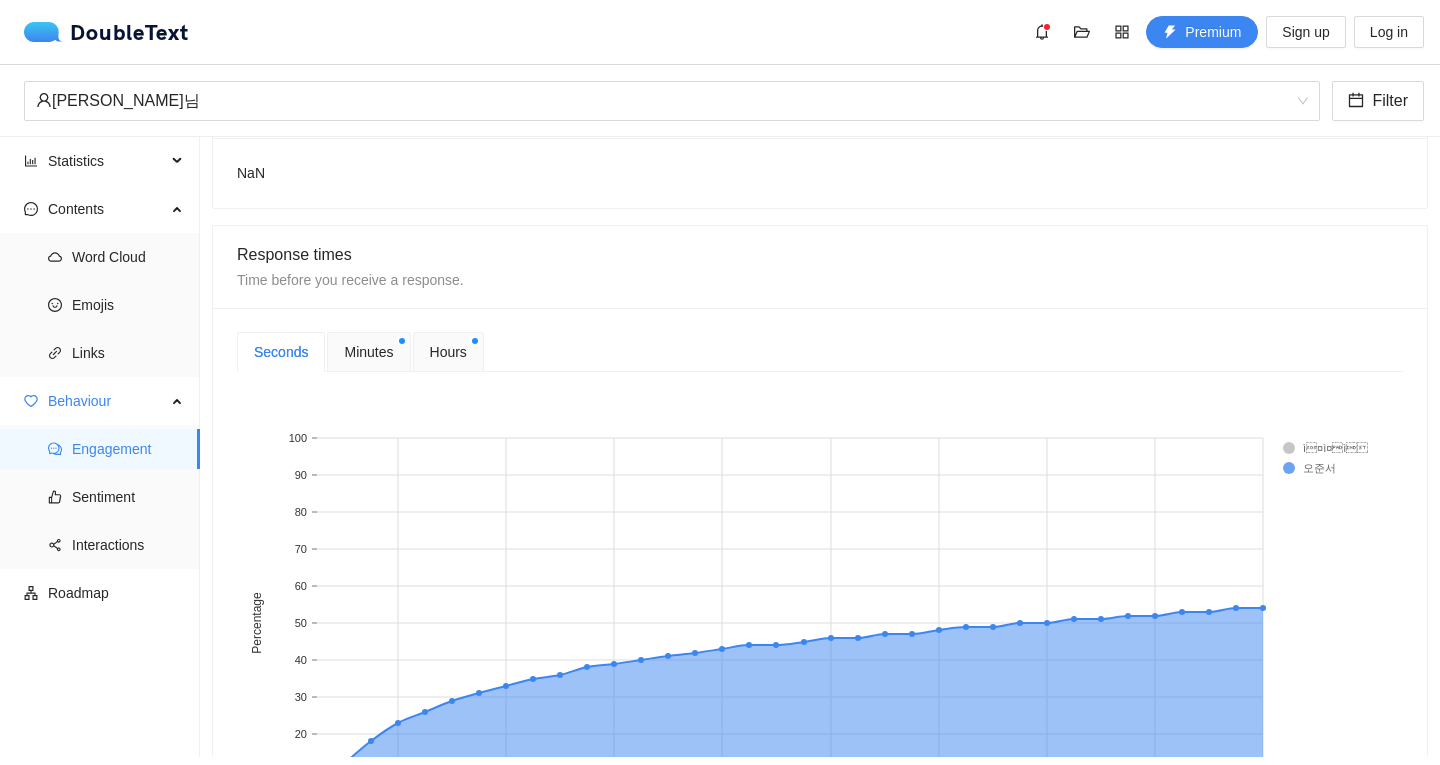click on "Seconds Minutes Hours 20 40 60 80 100 120 140 160 180 Responses within (seconds) 0 10 20 30 40 50 60 70 80 90 100 Percentage ì¤ì¤ì 오준서" at bounding box center (820, 610) 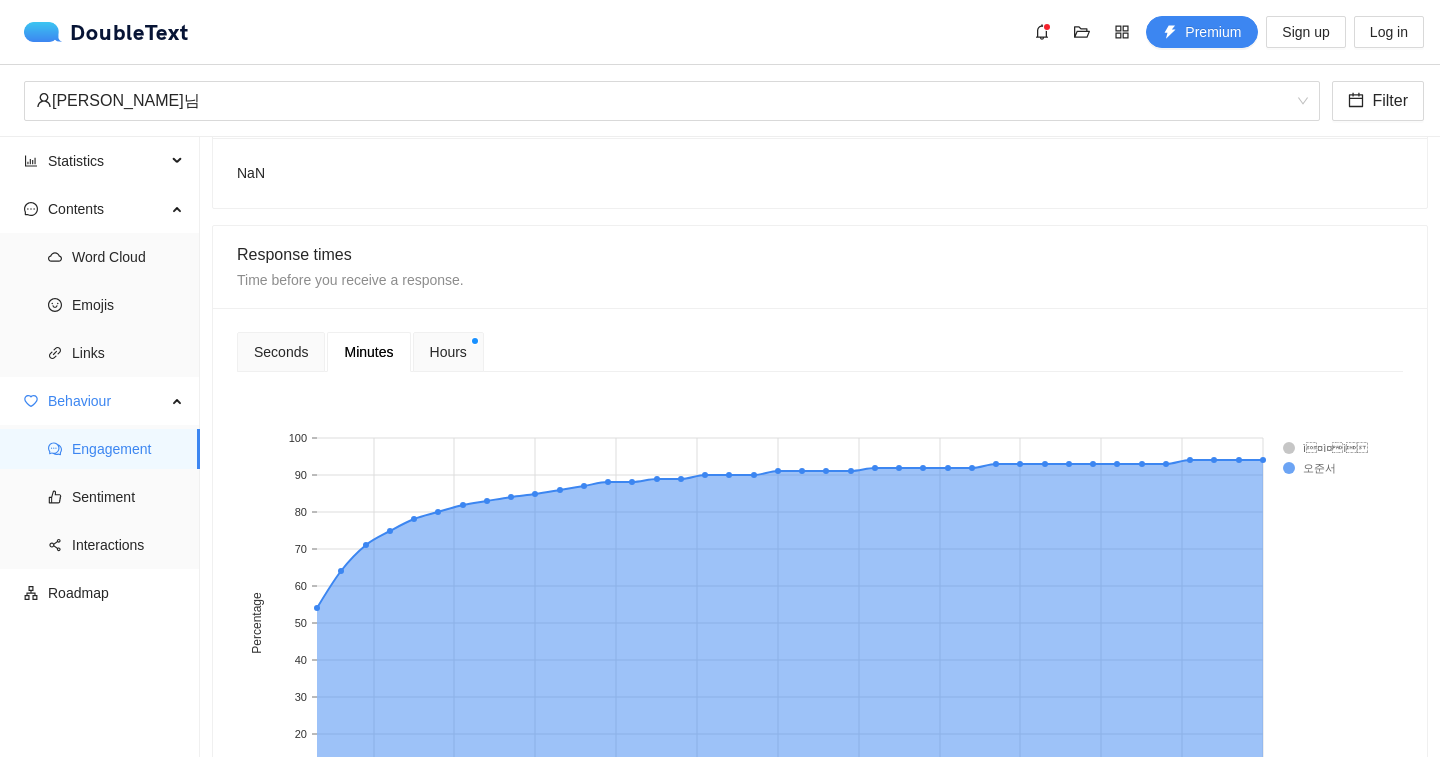 click on "Hours" at bounding box center (448, 352) 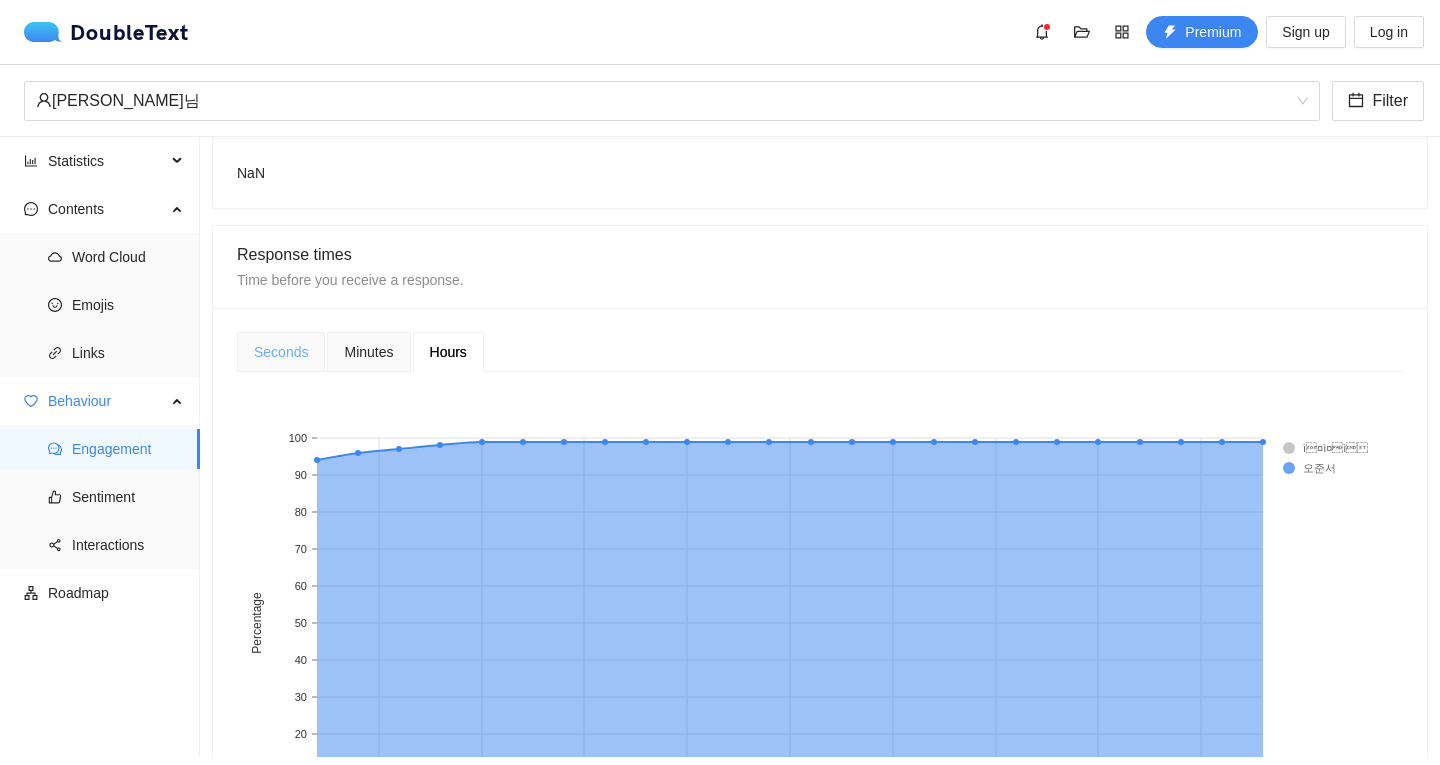 click on "Seconds" at bounding box center (281, 352) 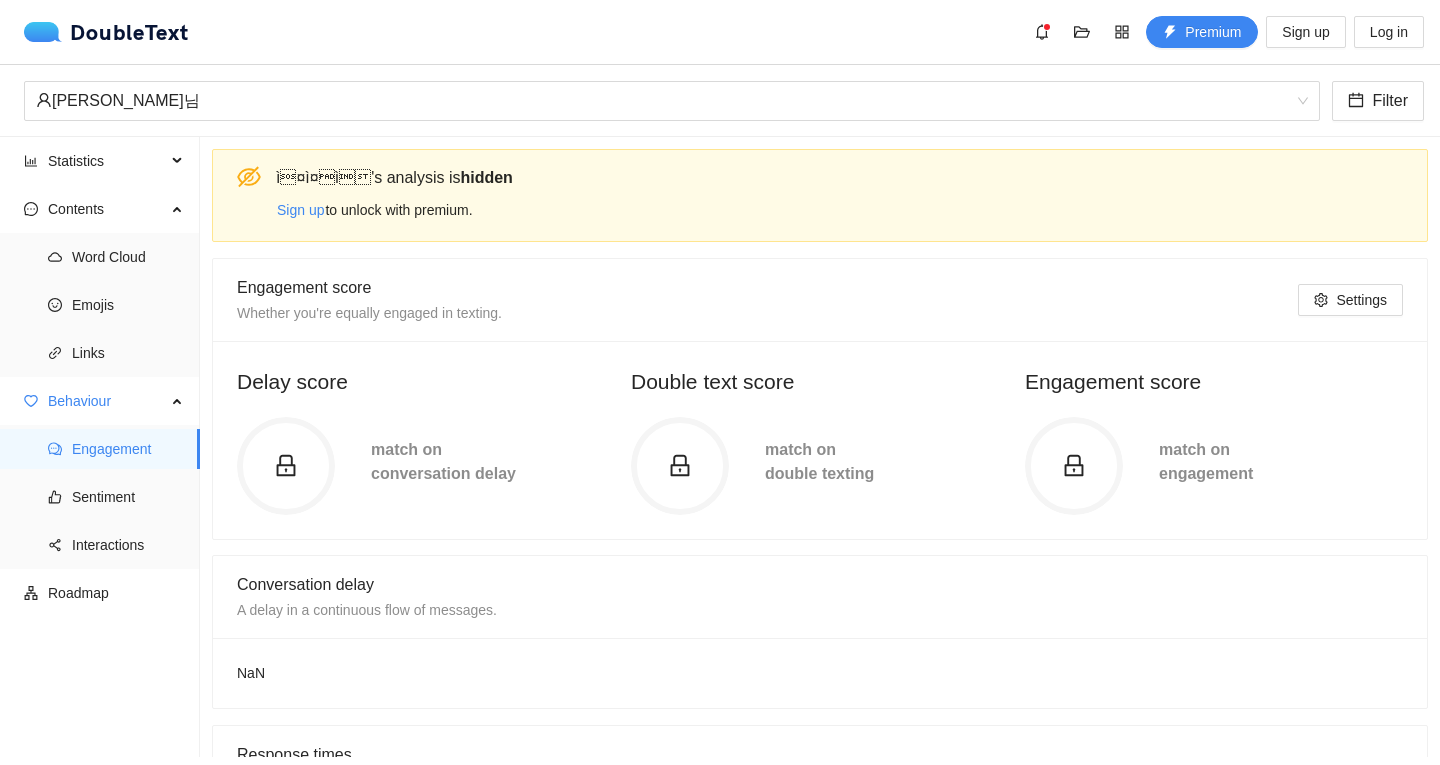 scroll, scrollTop: 0, scrollLeft: 0, axis: both 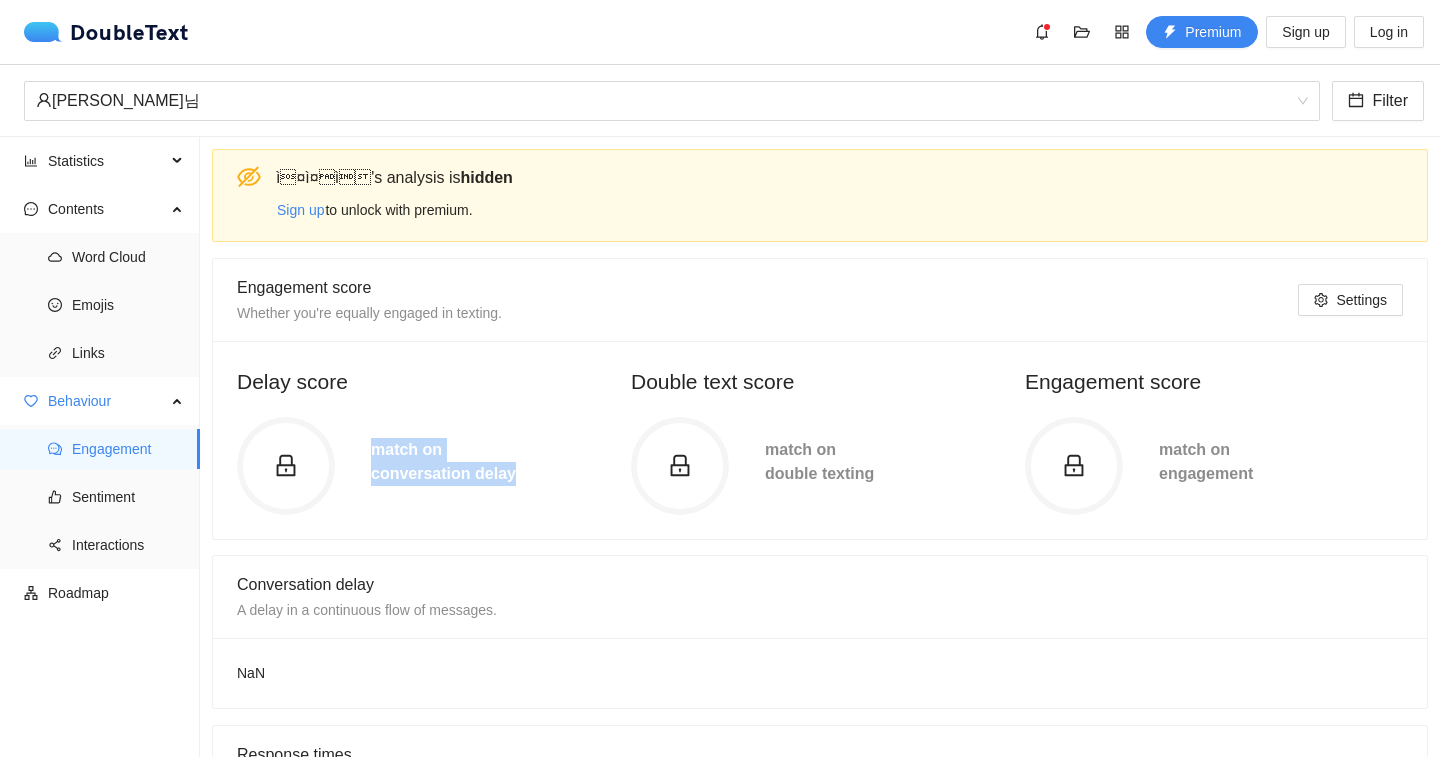 drag, startPoint x: 327, startPoint y: 445, endPoint x: 537, endPoint y: 476, distance: 212.27576 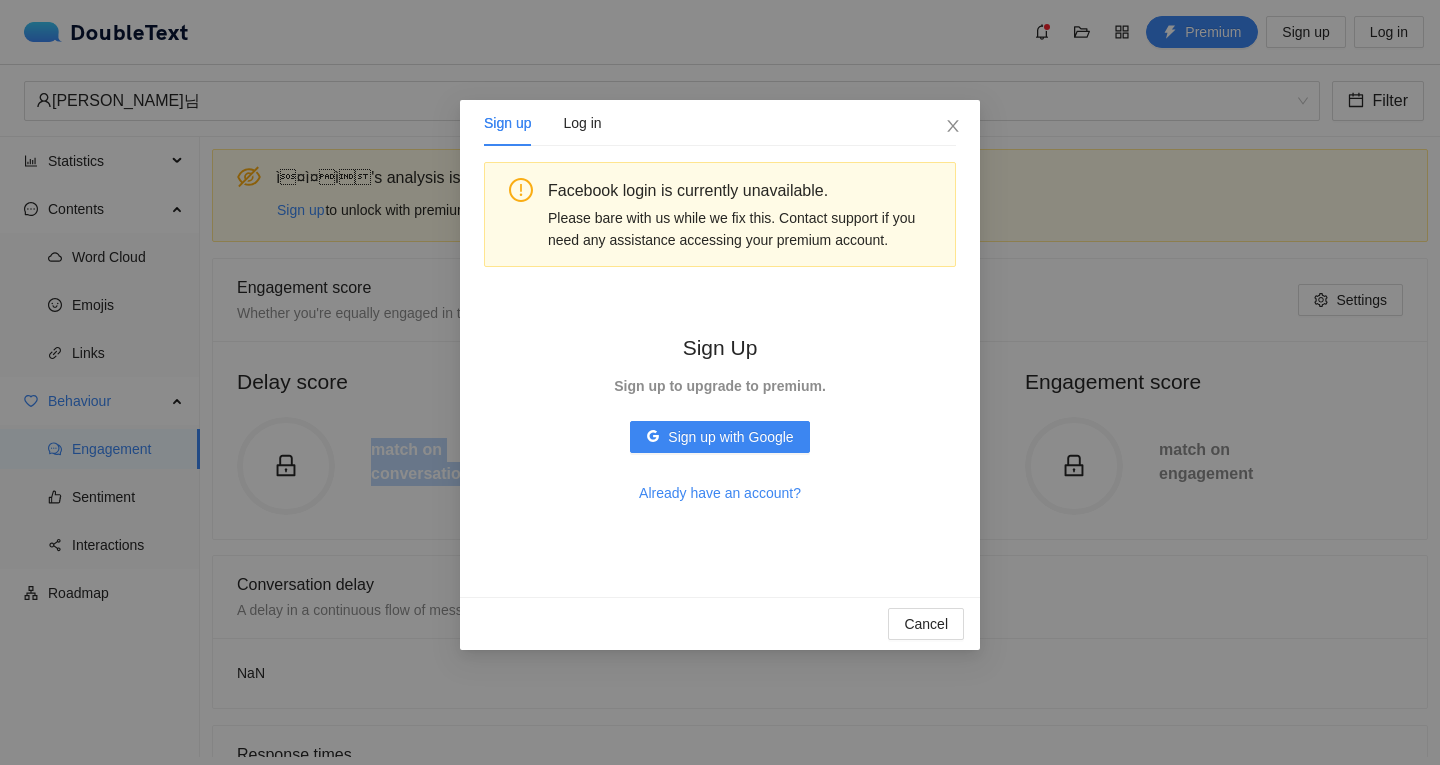 copy on "match on  conversation delay" 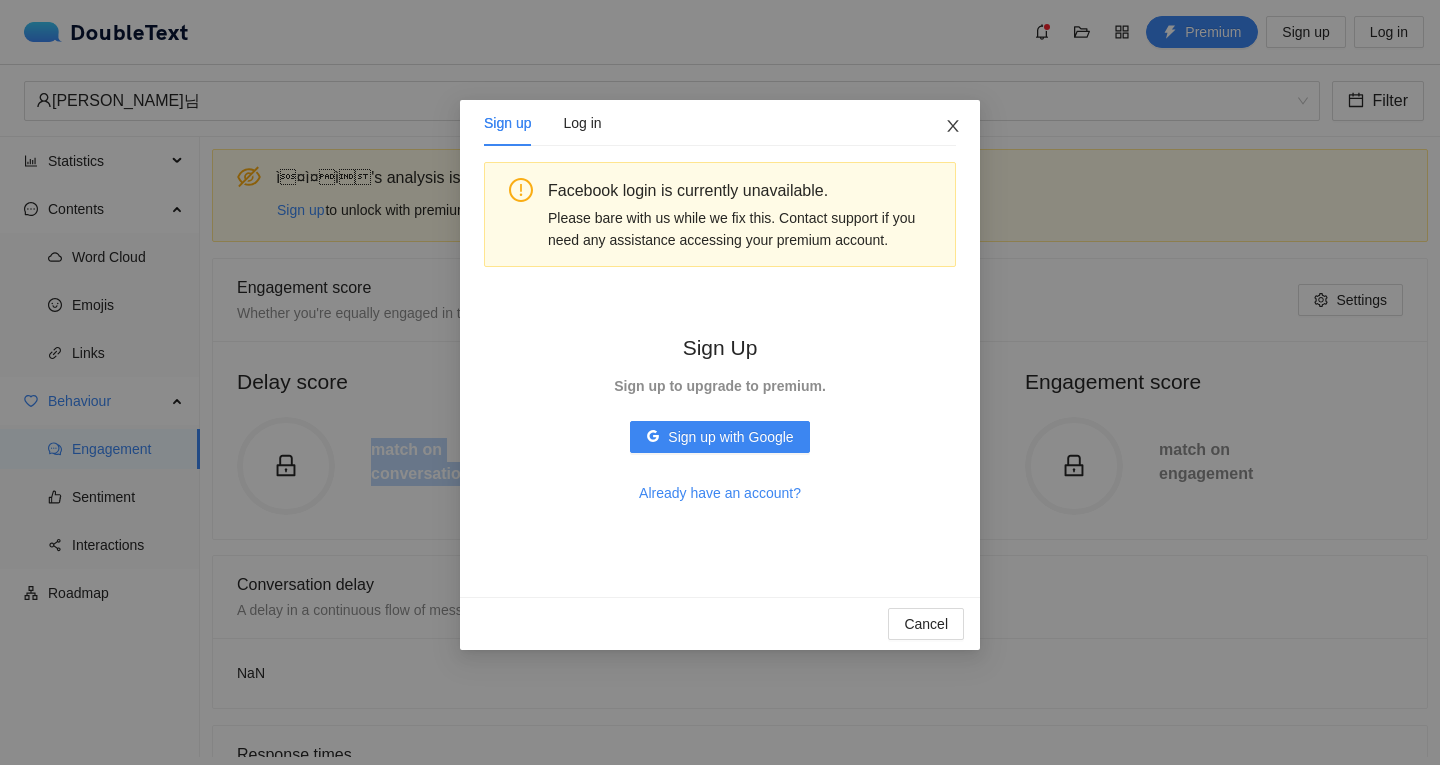 click 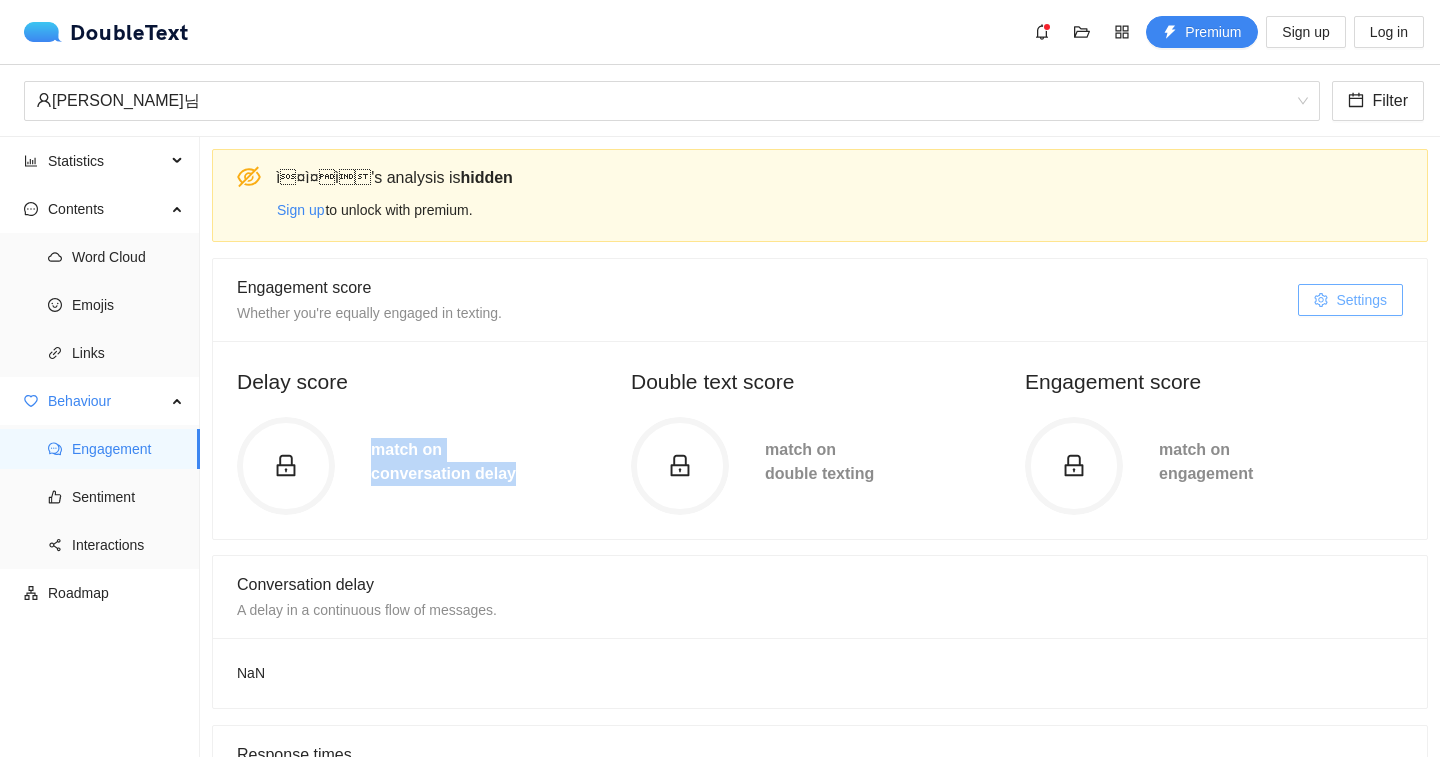 click on "Settings" at bounding box center [1361, 300] 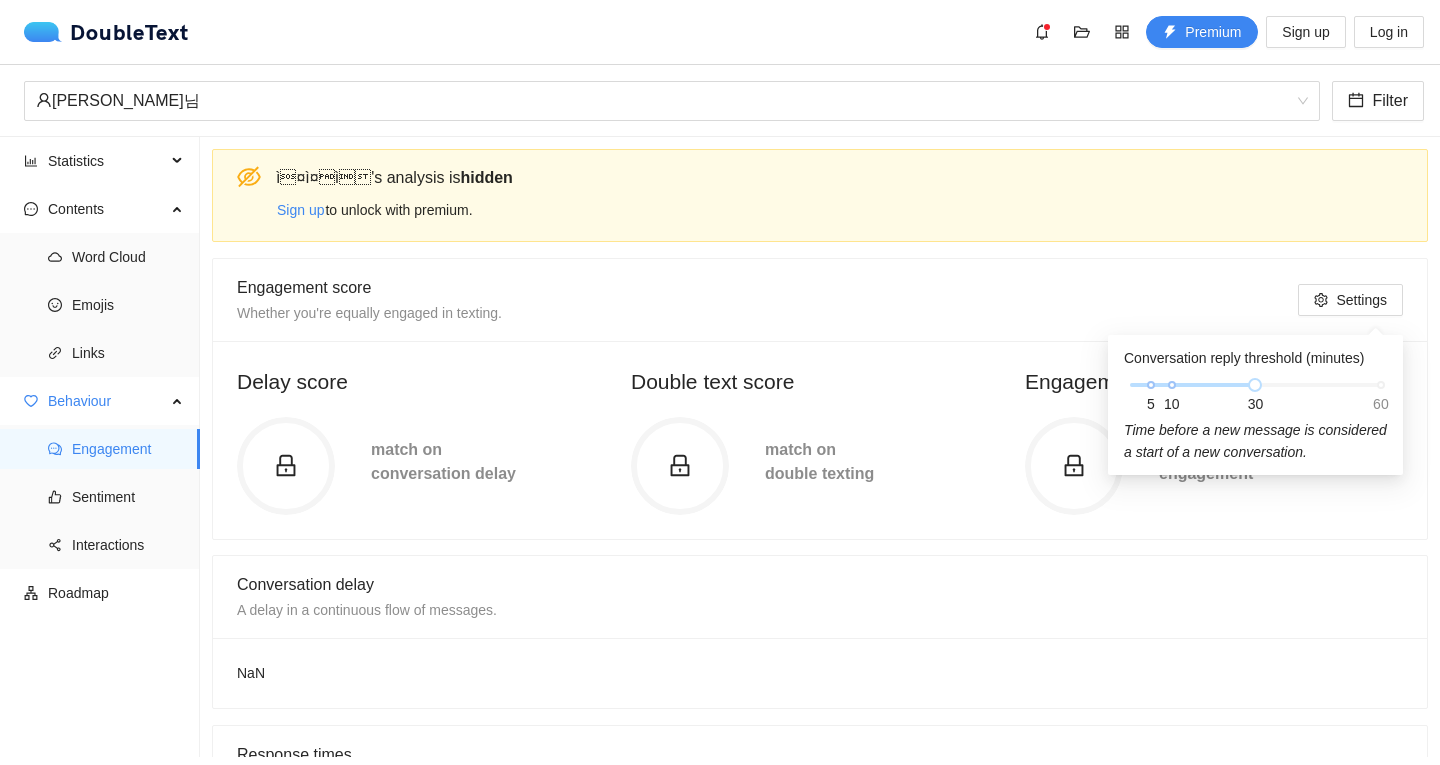 click on "Conversation reply threshold (minutes)" at bounding box center (1255, 358) 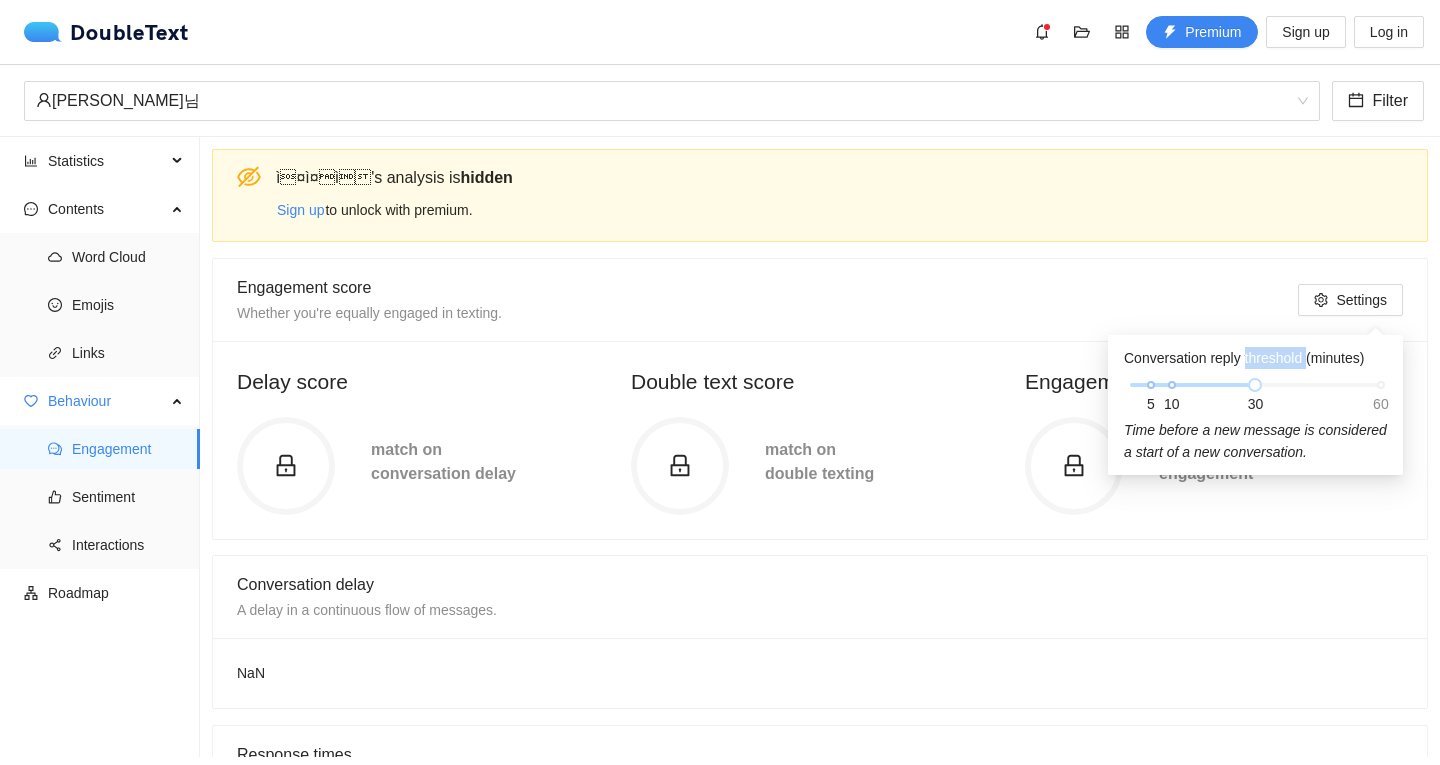 click on "Conversation reply threshold (minutes)" at bounding box center [1255, 358] 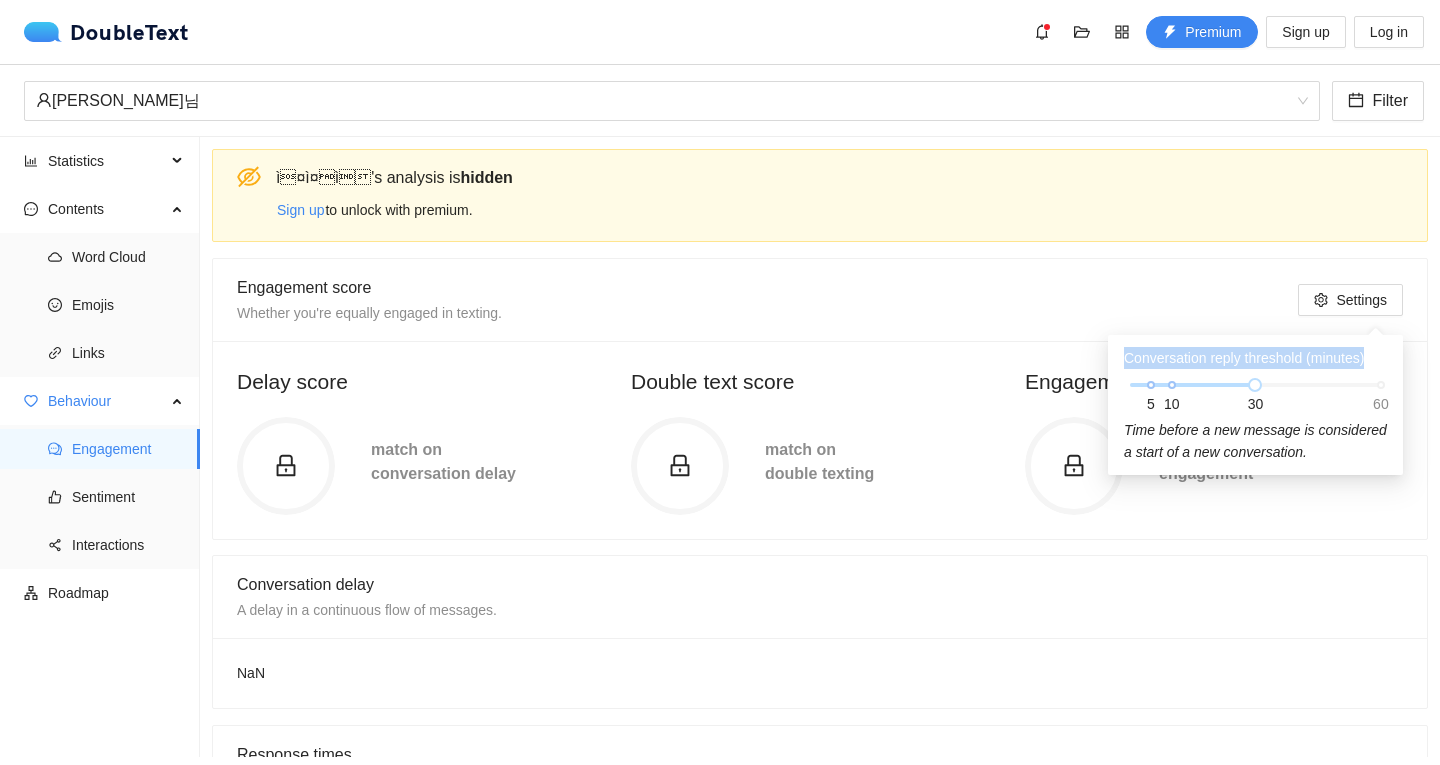 click on "Conversation reply threshold (minutes)" at bounding box center [1255, 358] 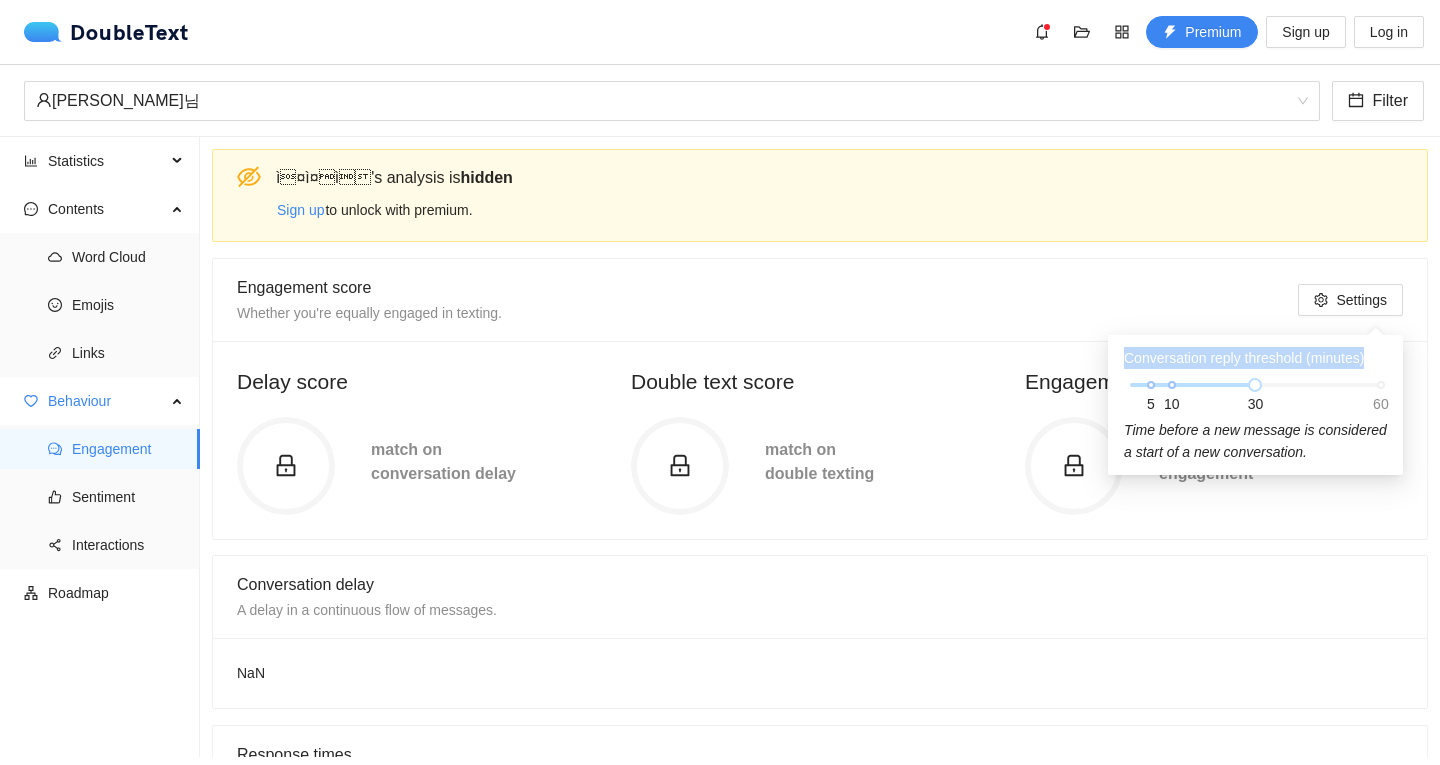 copy on "Conversation reply threshold (minutes)" 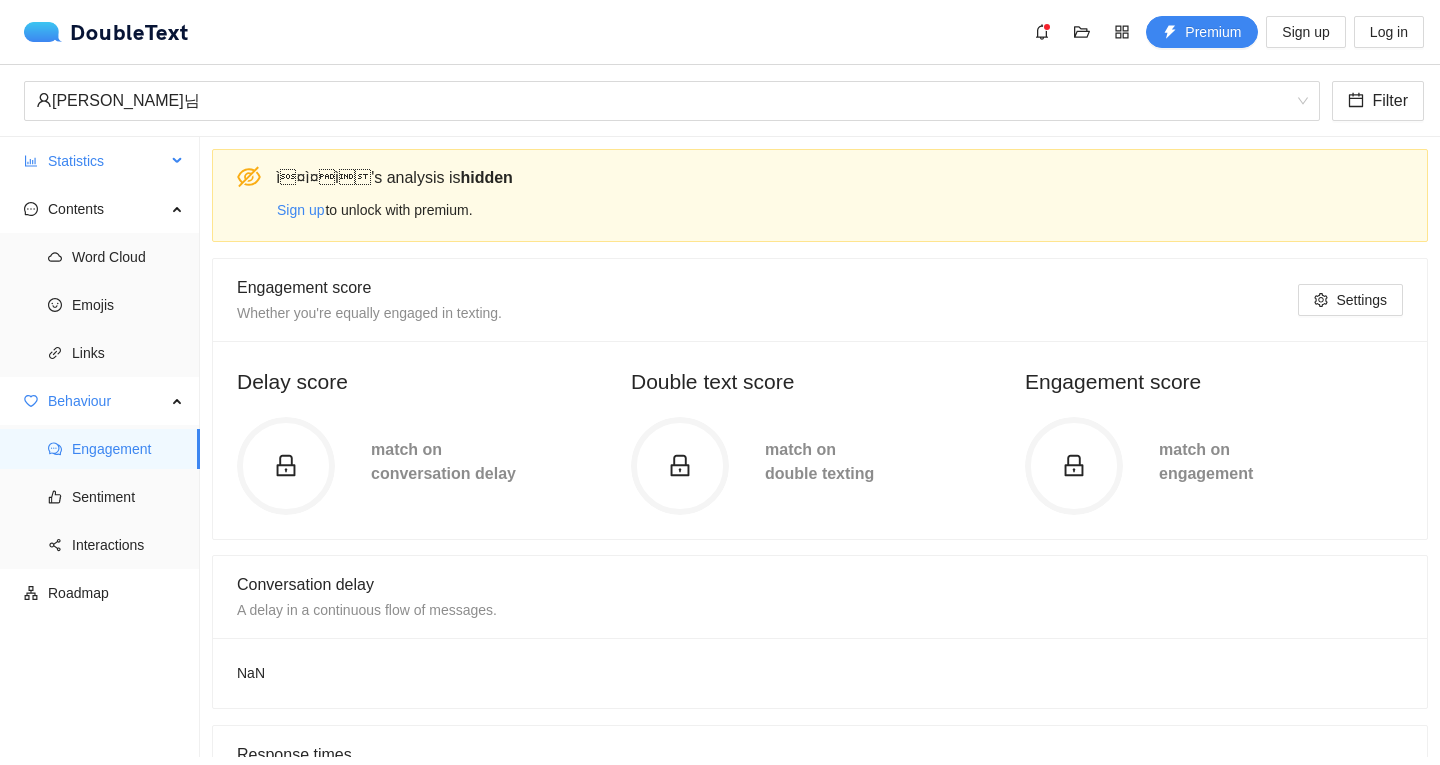 click on "Statistics" at bounding box center [107, 161] 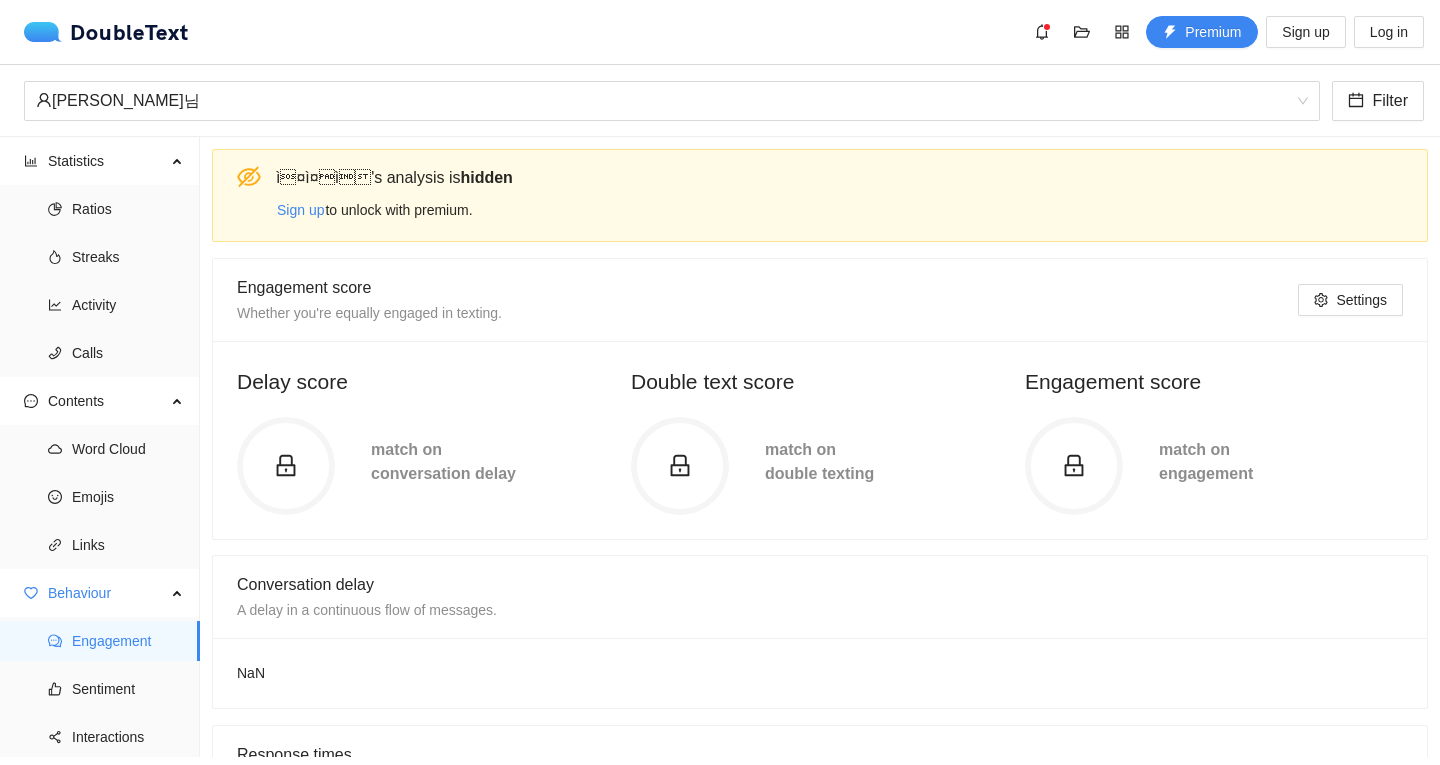 click on "match on  conversation delay" at bounding box center [426, 466] 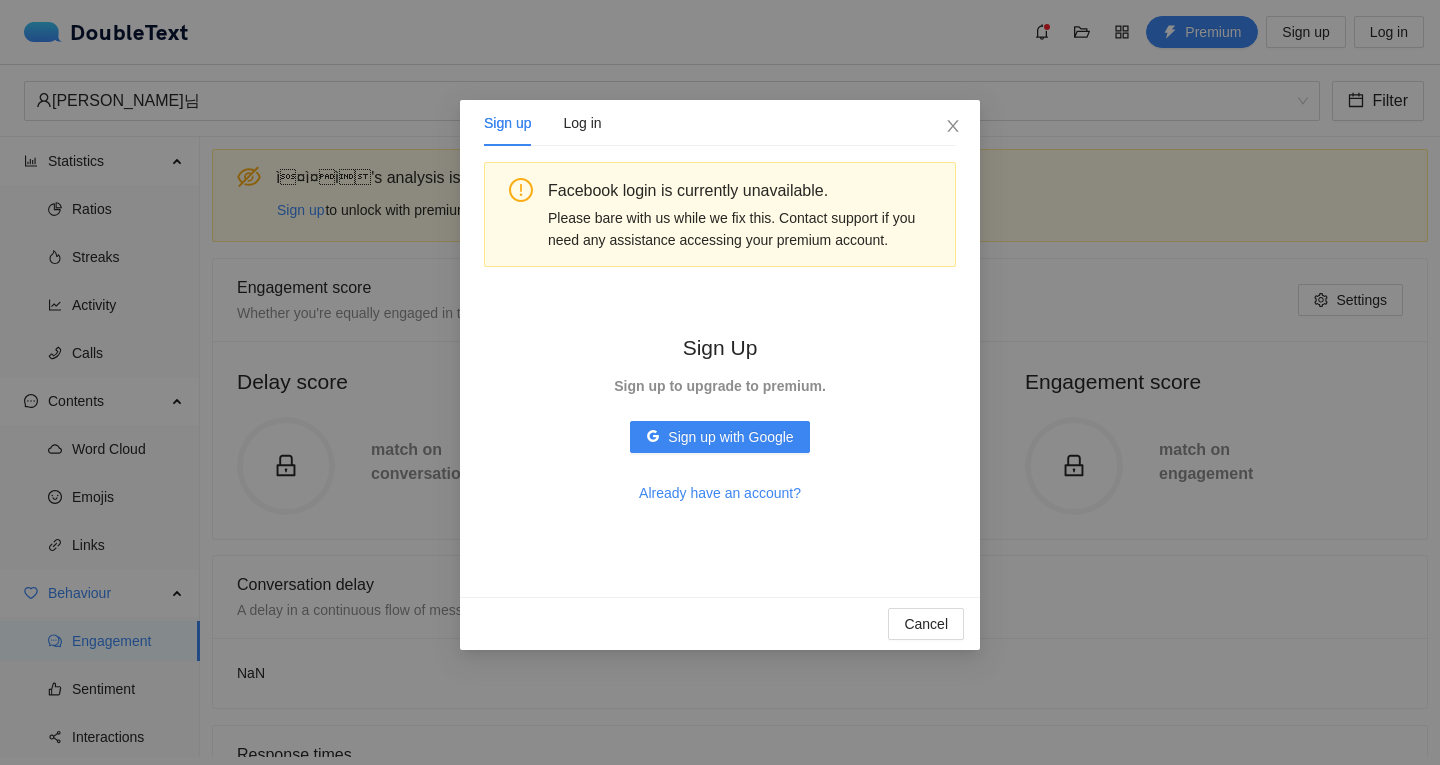 click on "Sign up Log in Facebook login is currently unavailable. Please bare with us while we fix this. Contact support if you need any assistance accessing your premium account. Sign Up Sign up to upgrade to premium.  Sign up with Google Already have an account? Cancel" at bounding box center [720, 382] 